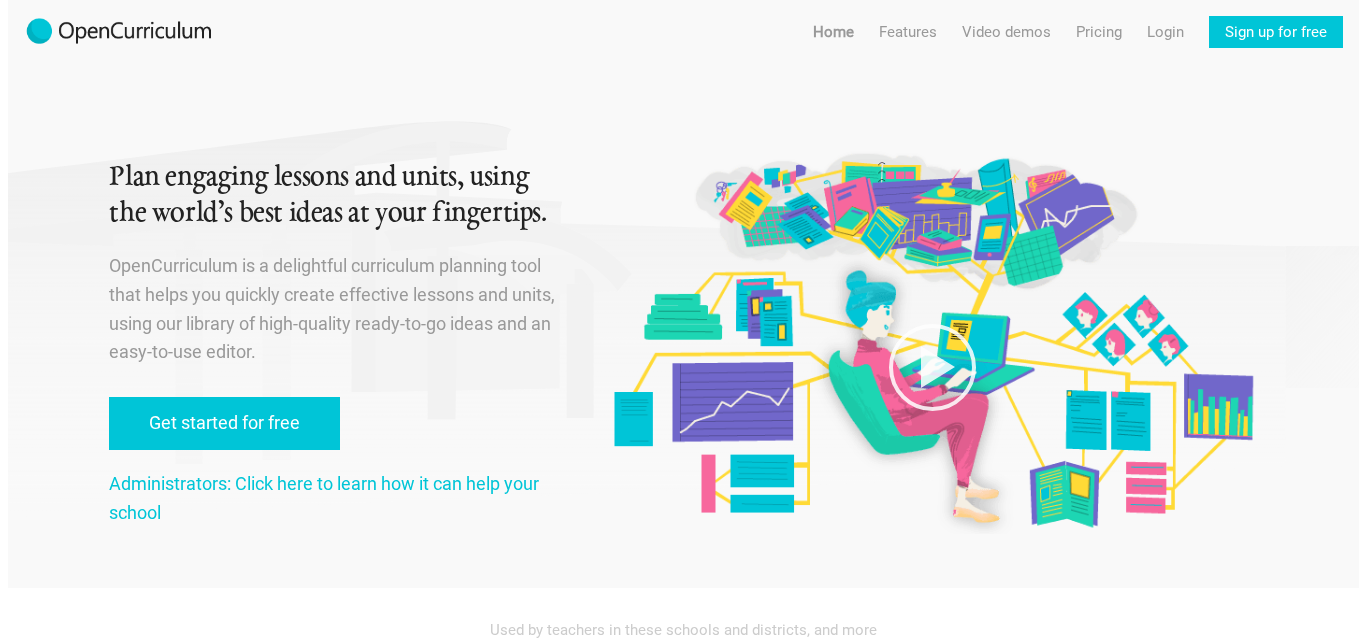 scroll, scrollTop: 0, scrollLeft: 0, axis: both 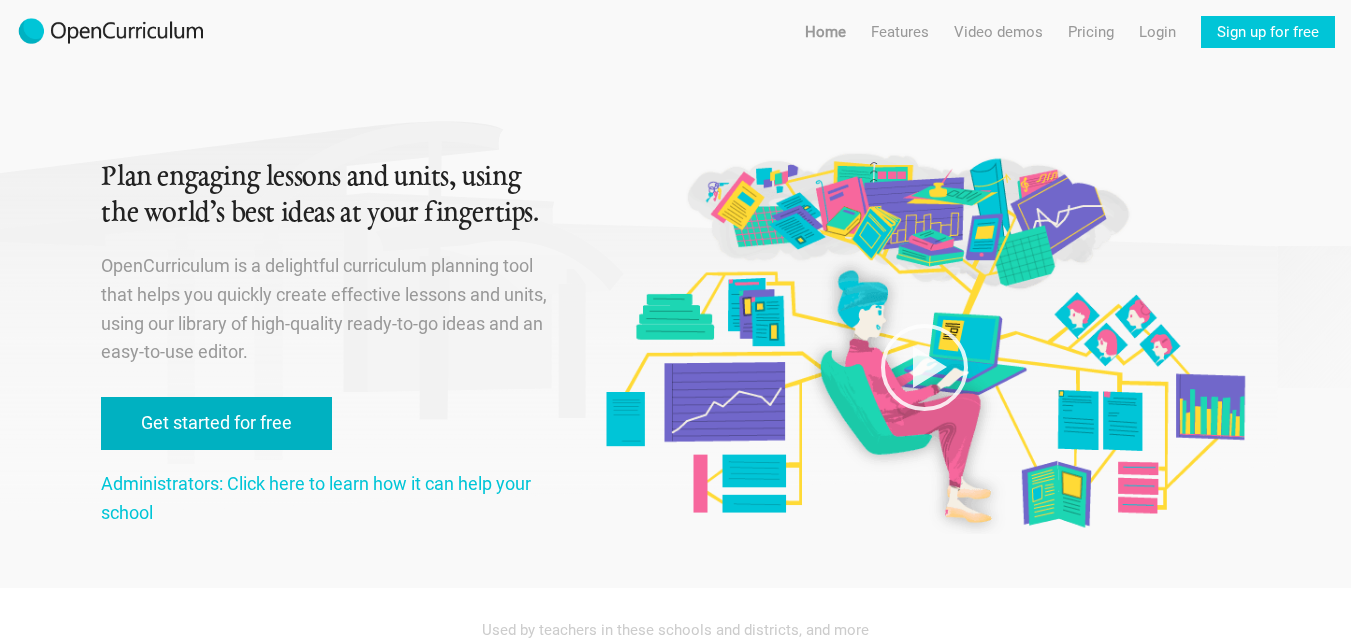 click on "Get started for free" at bounding box center (216, 423) 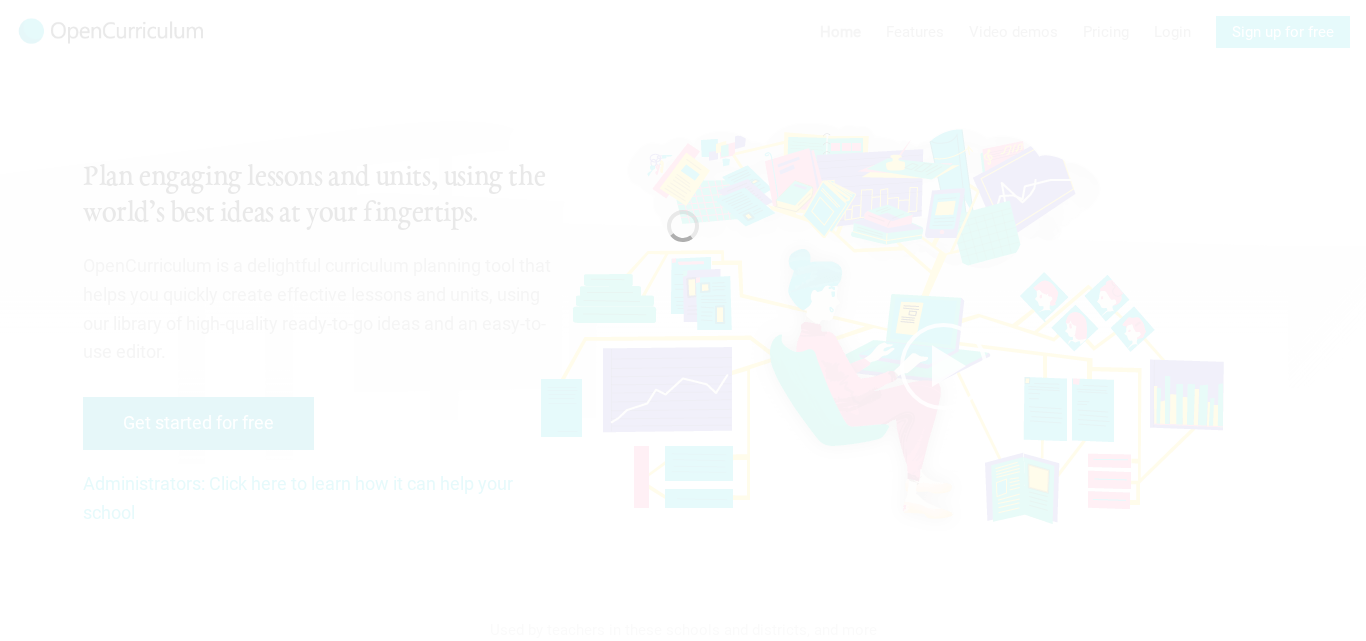 scroll, scrollTop: 0, scrollLeft: 0, axis: both 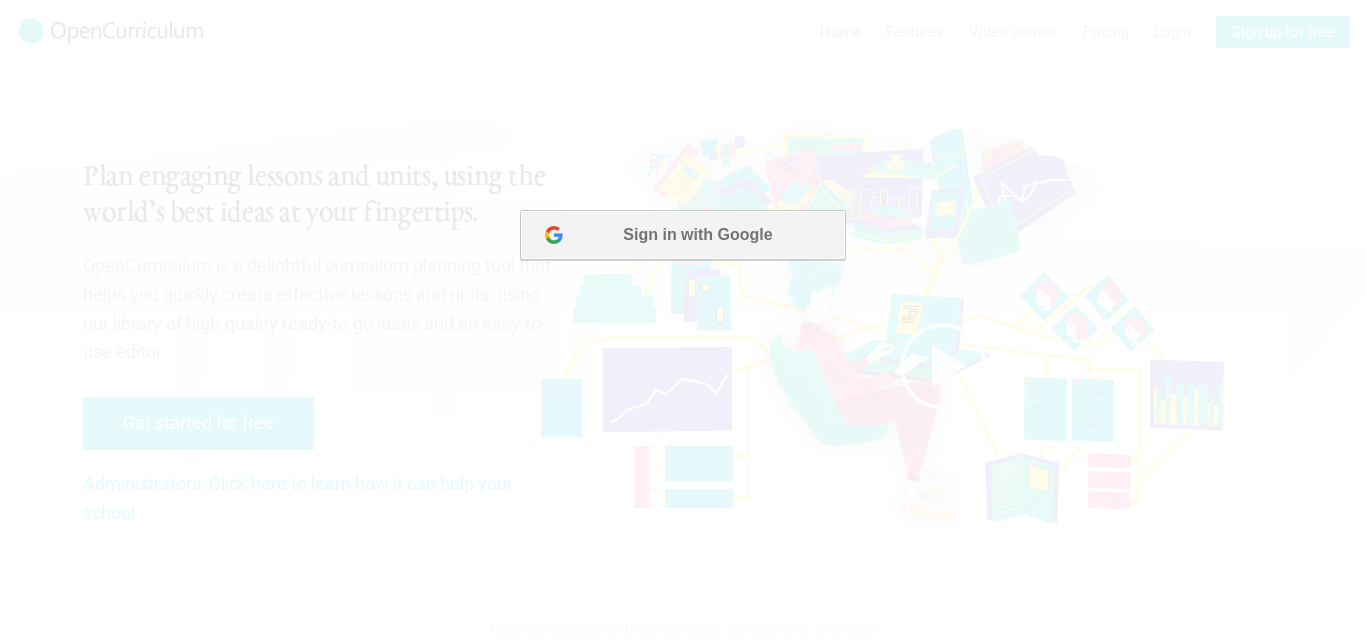 click on "Sign in with Google" at bounding box center [682, 235] 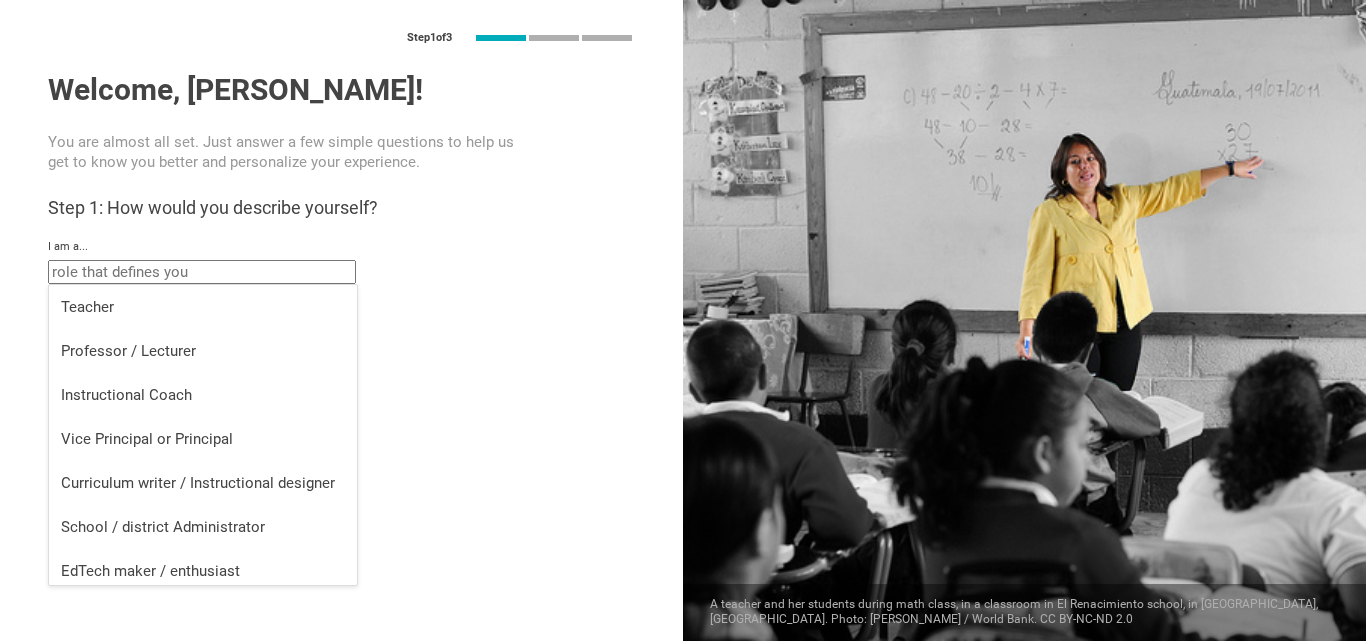 click at bounding box center [202, 272] 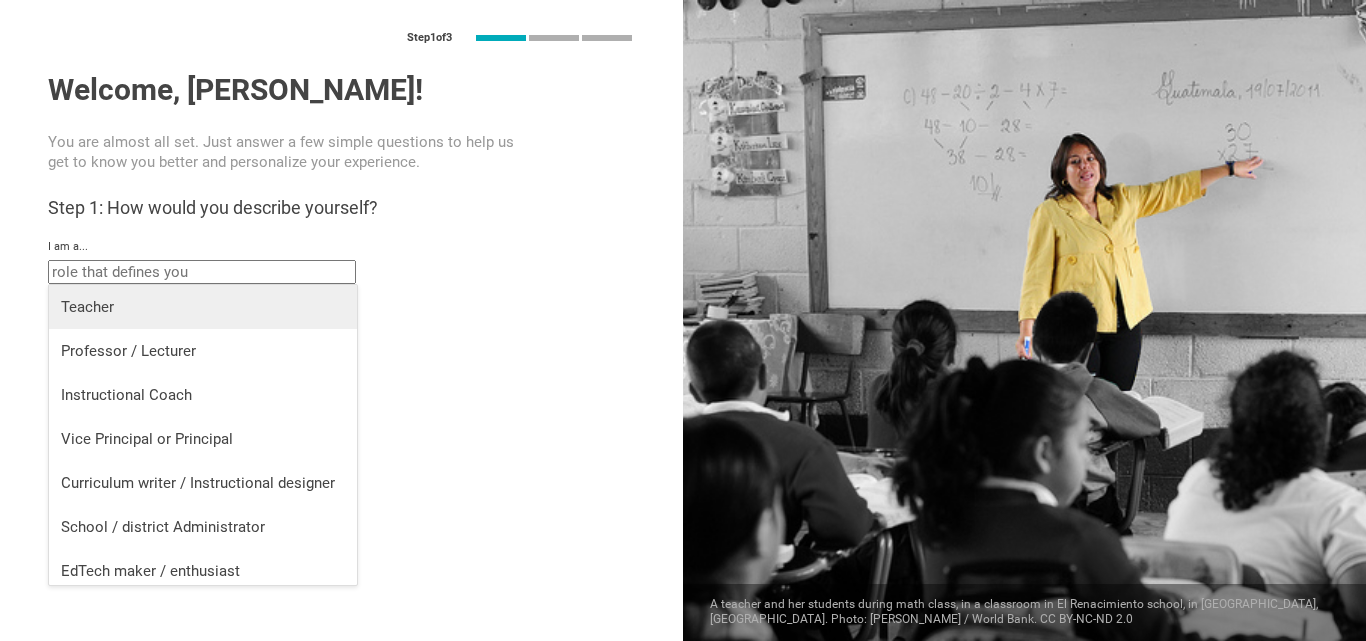click on "Teacher" at bounding box center (203, 307) 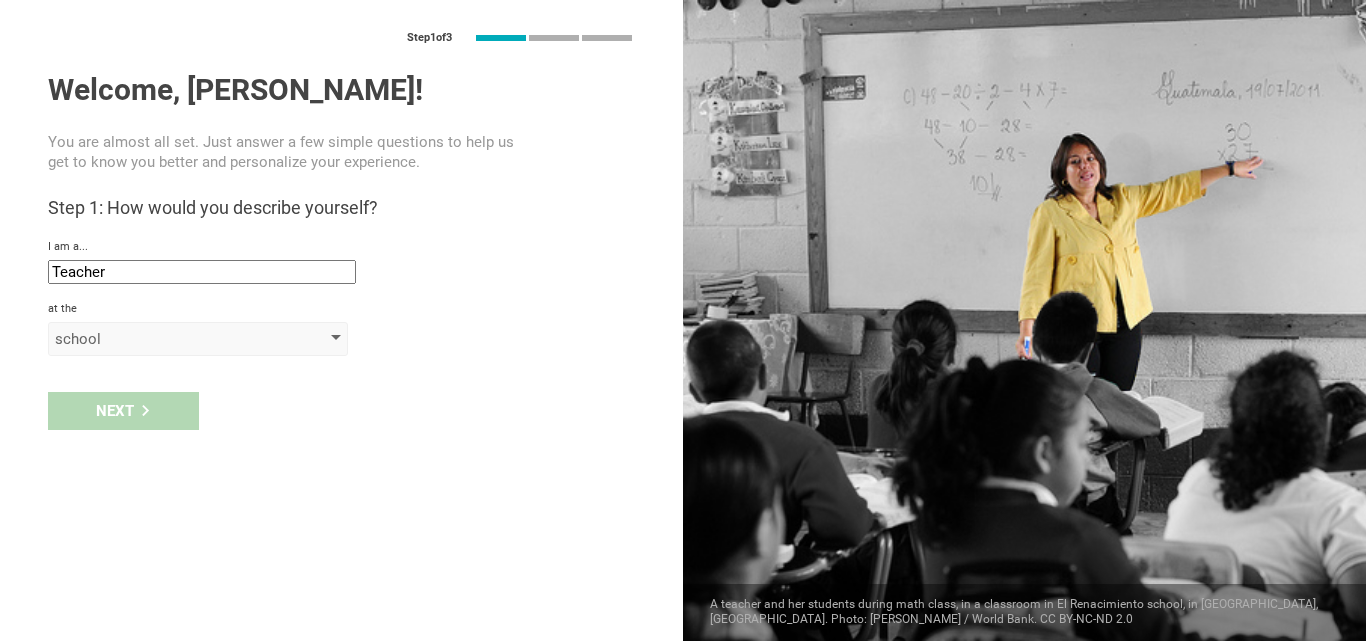 click on "school" at bounding box center (169, 339) 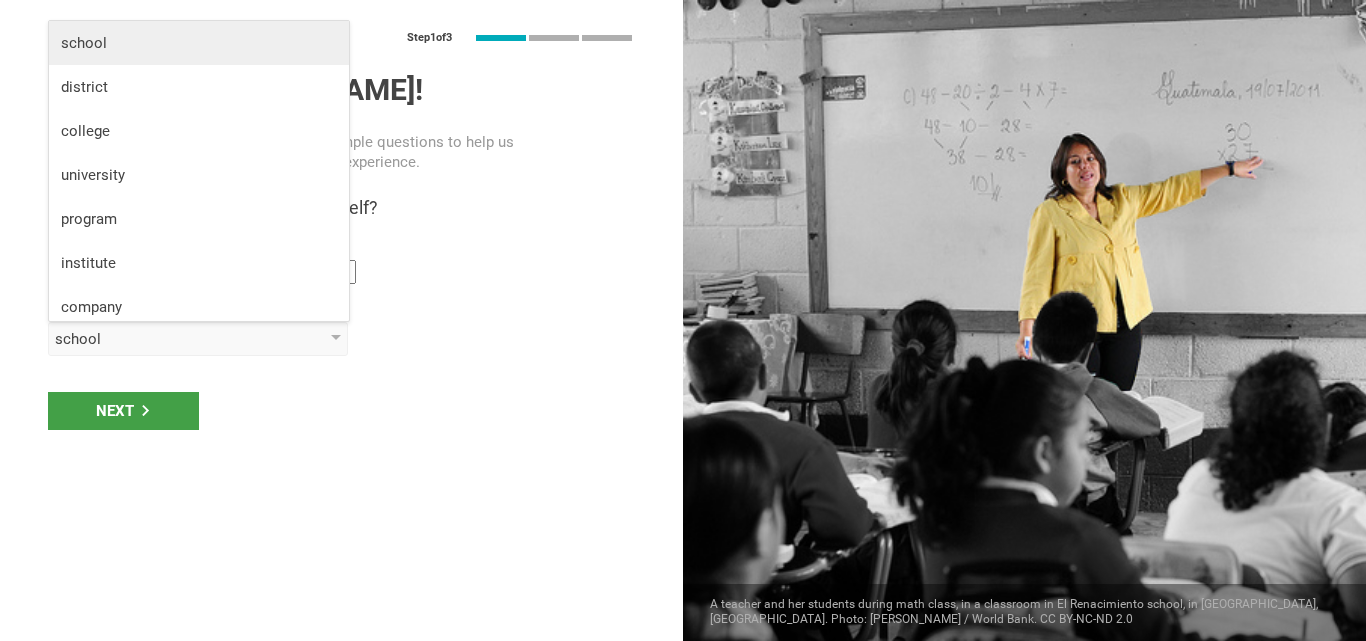 click on "school" at bounding box center [199, 43] 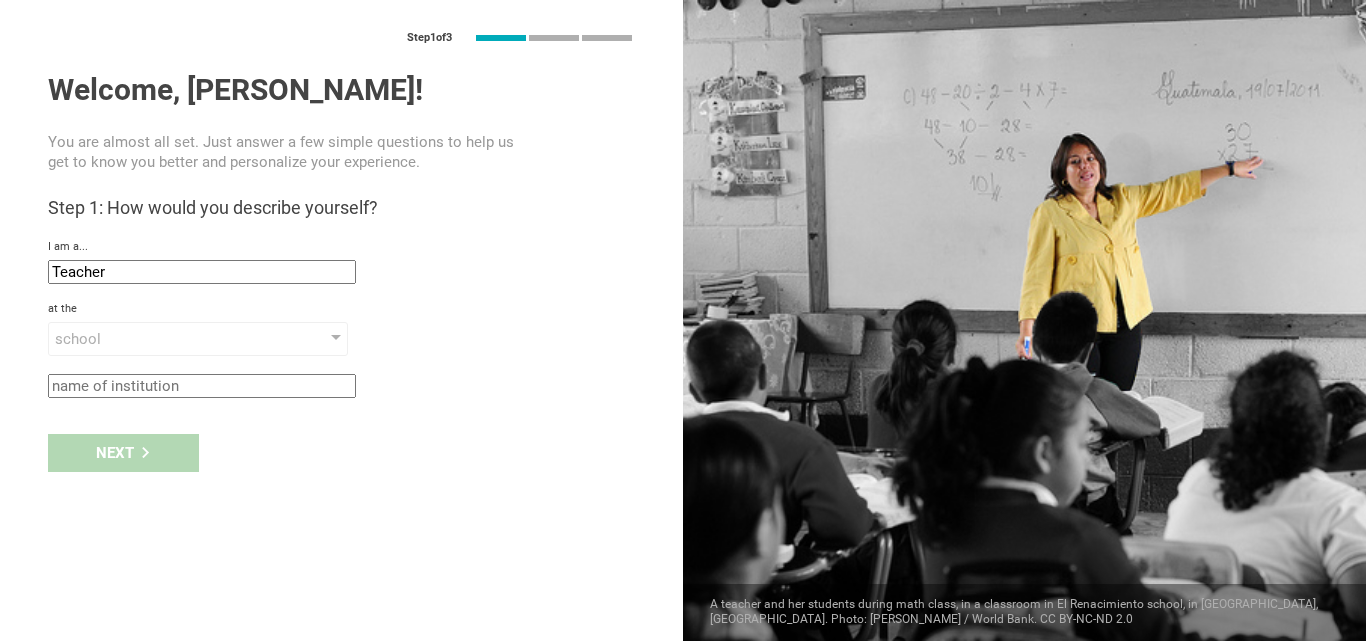 click 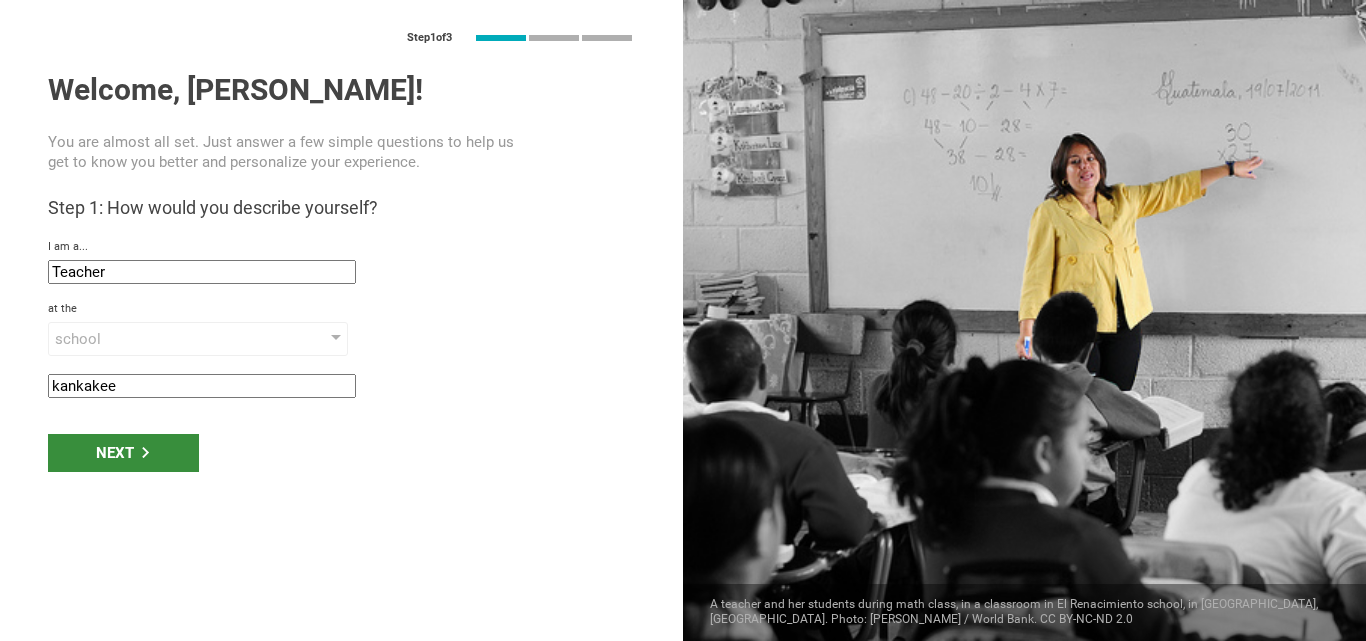 type on "kankakee" 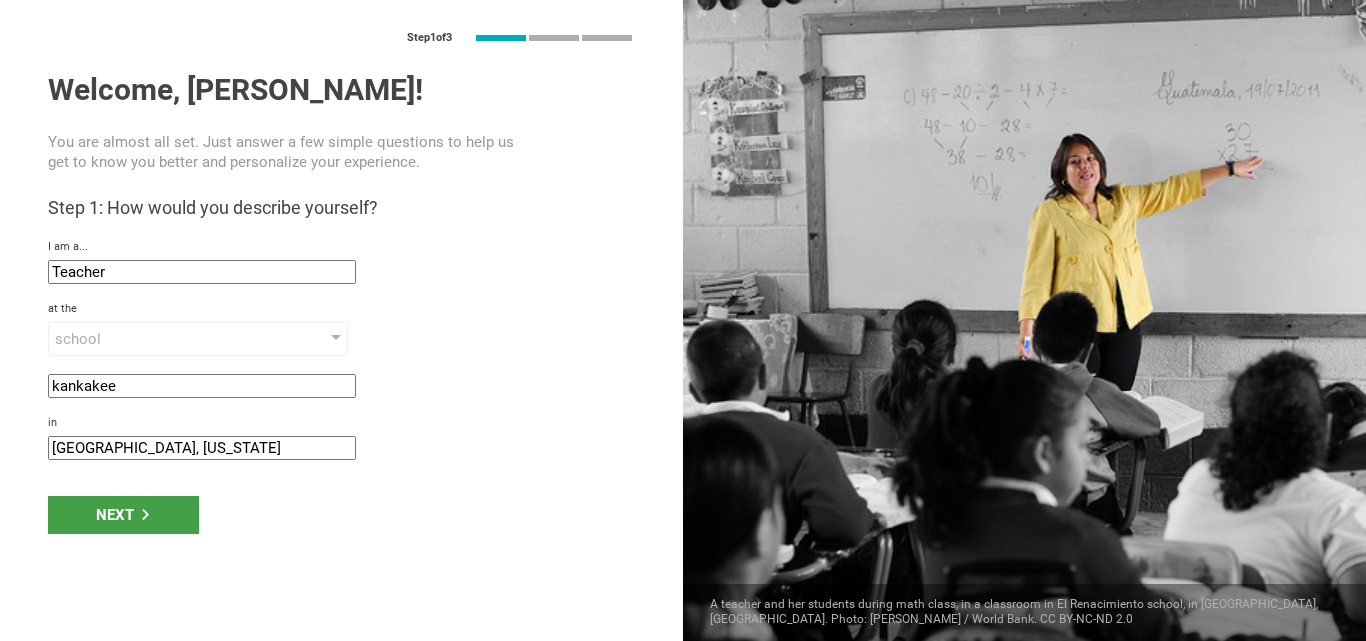 click on "[GEOGRAPHIC_DATA], [US_STATE]" 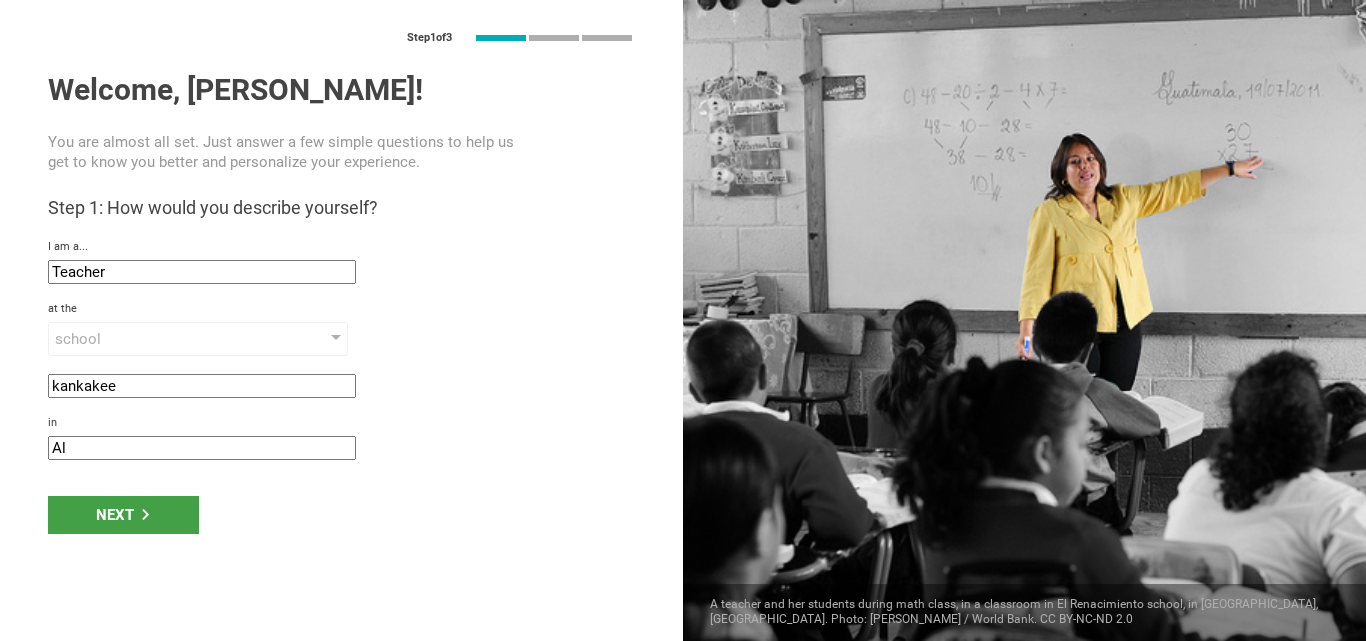 type on "A" 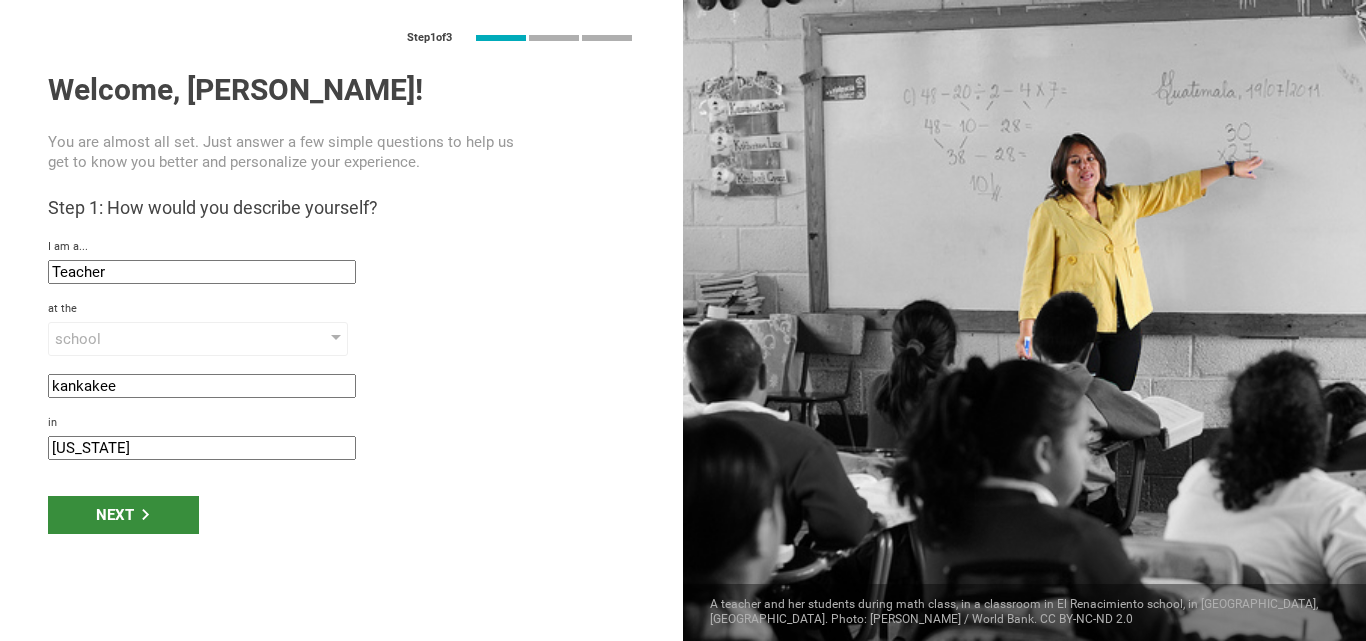 type on "[US_STATE]" 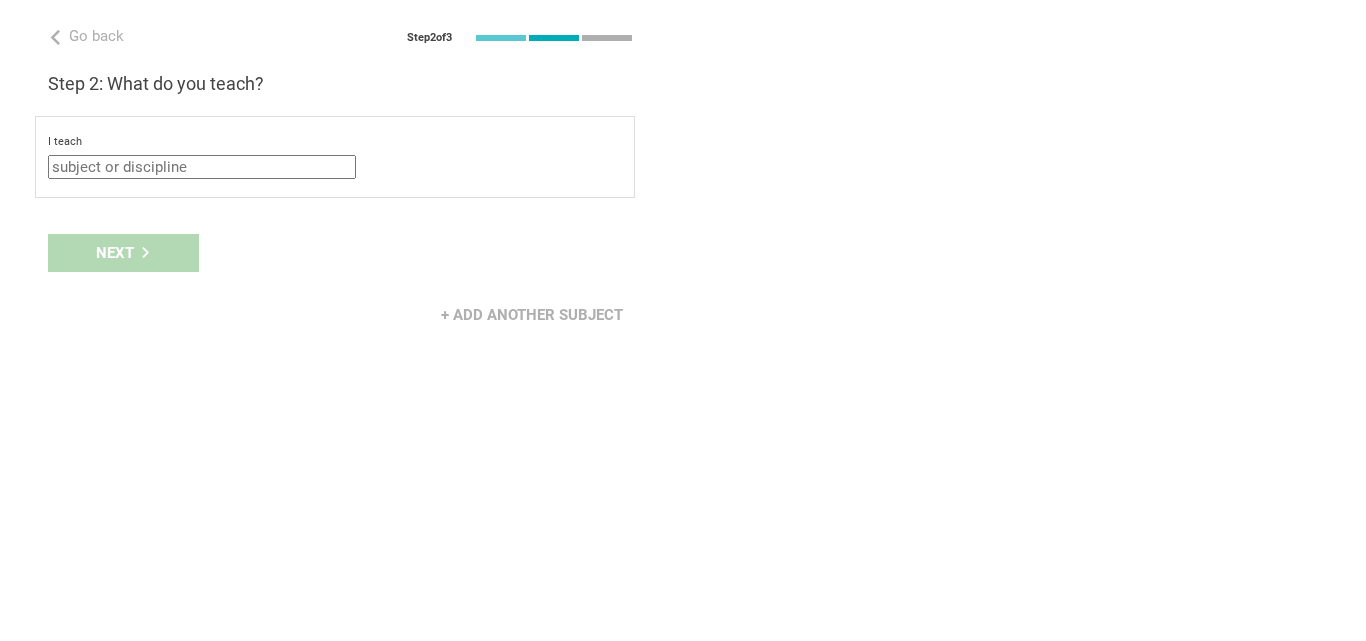 click on "I teach Mathematics English (Language Arts) Science Social Studies Other select from specific areas to the students of Grade Grade Class Year Level Standard select from grades 1 2 3 4 5 6 7 8 9 10 11 12 13 When describing my students, I would say that select from all phrases that apply there are students of various level of skill there are a few that perform well, but the rest are low-achievers there are a few that perform poorly, but the rest do well they are mostly low-achievers they are mostly high-achievers" at bounding box center [335, 157] 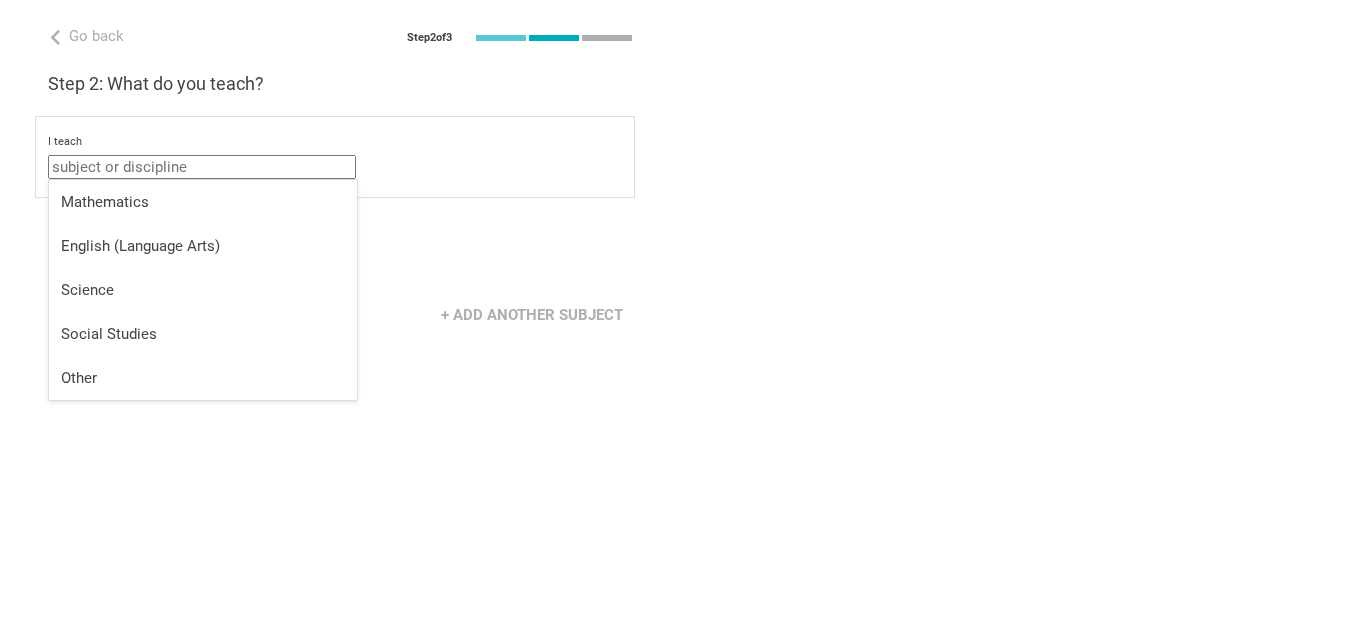 click at bounding box center (202, 167) 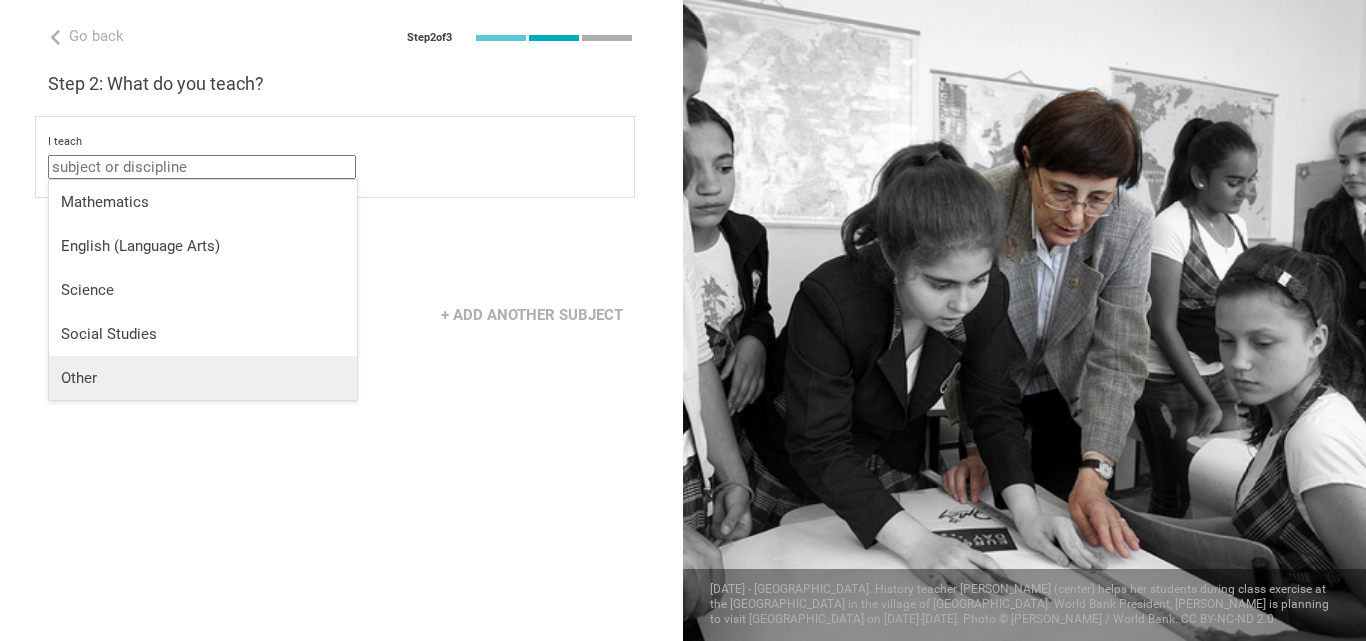 click on "Other" at bounding box center (203, 378) 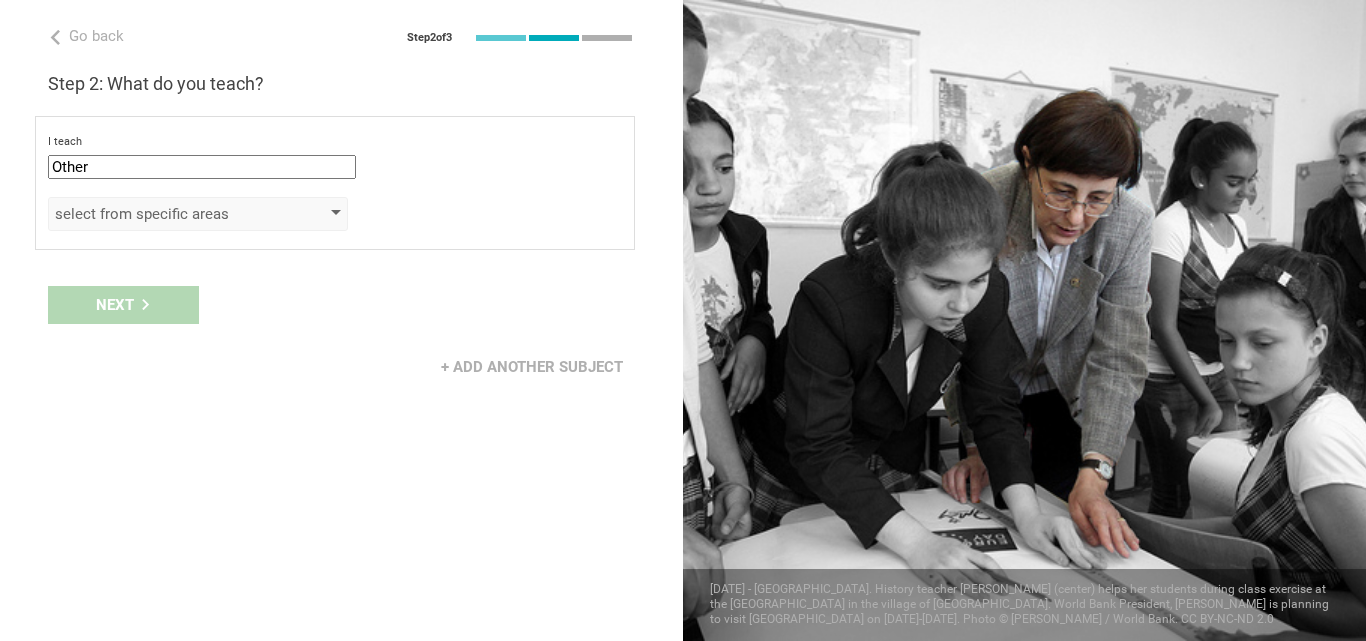 click on "select from specific areas" at bounding box center (169, 214) 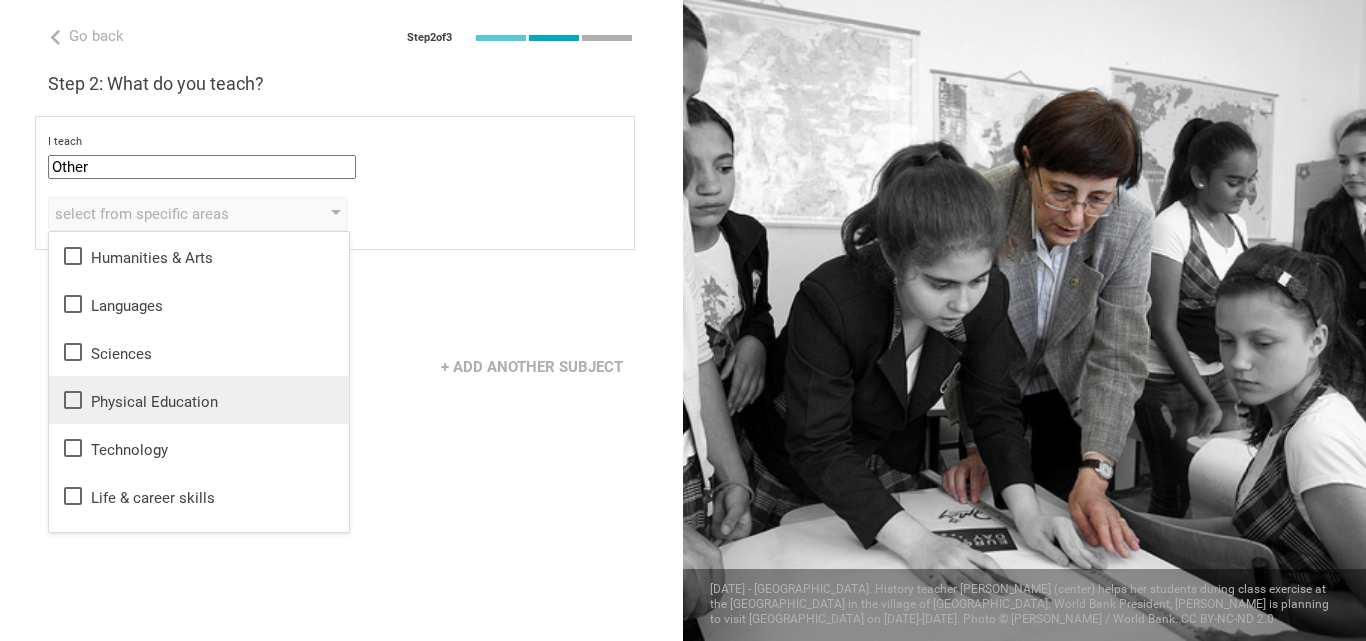 click 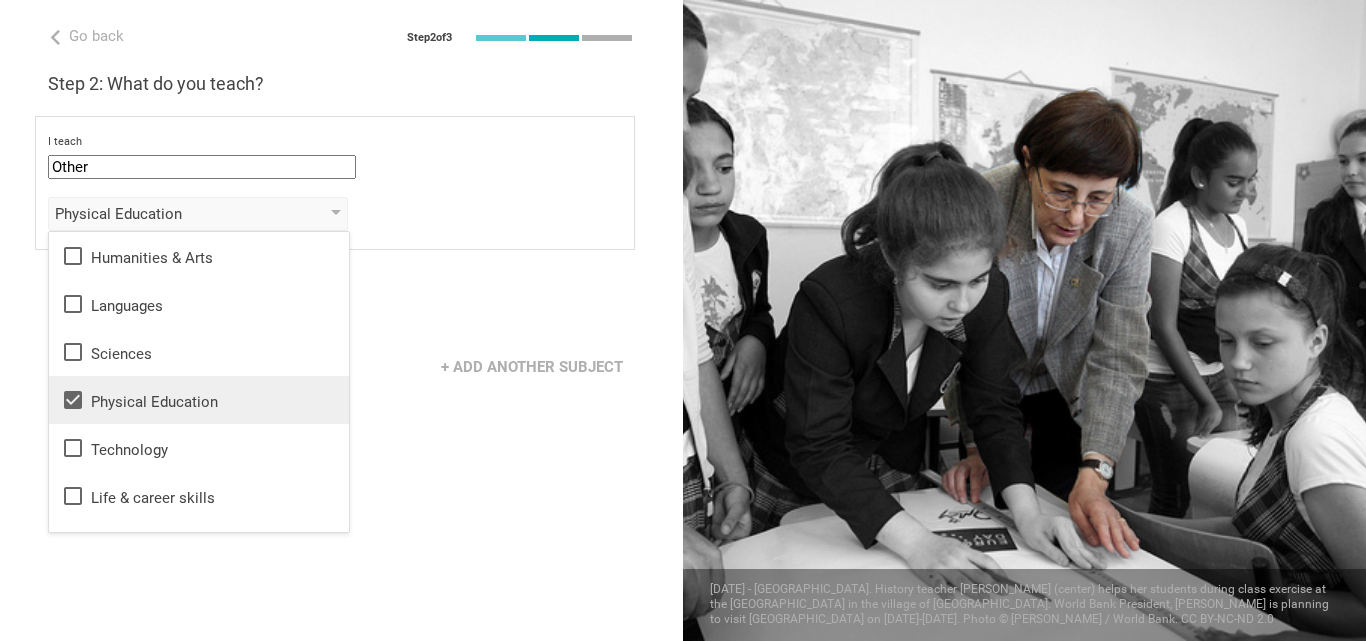 click on "Next" at bounding box center (341, 305) 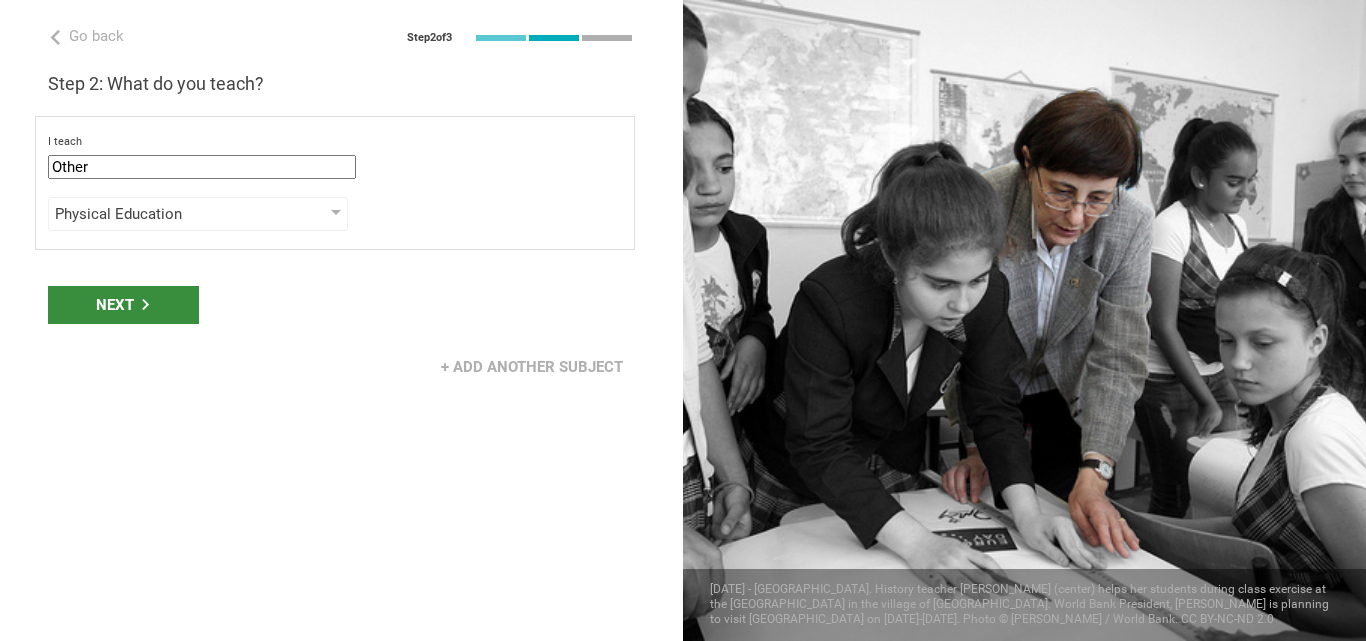 click on "Next" at bounding box center (123, 305) 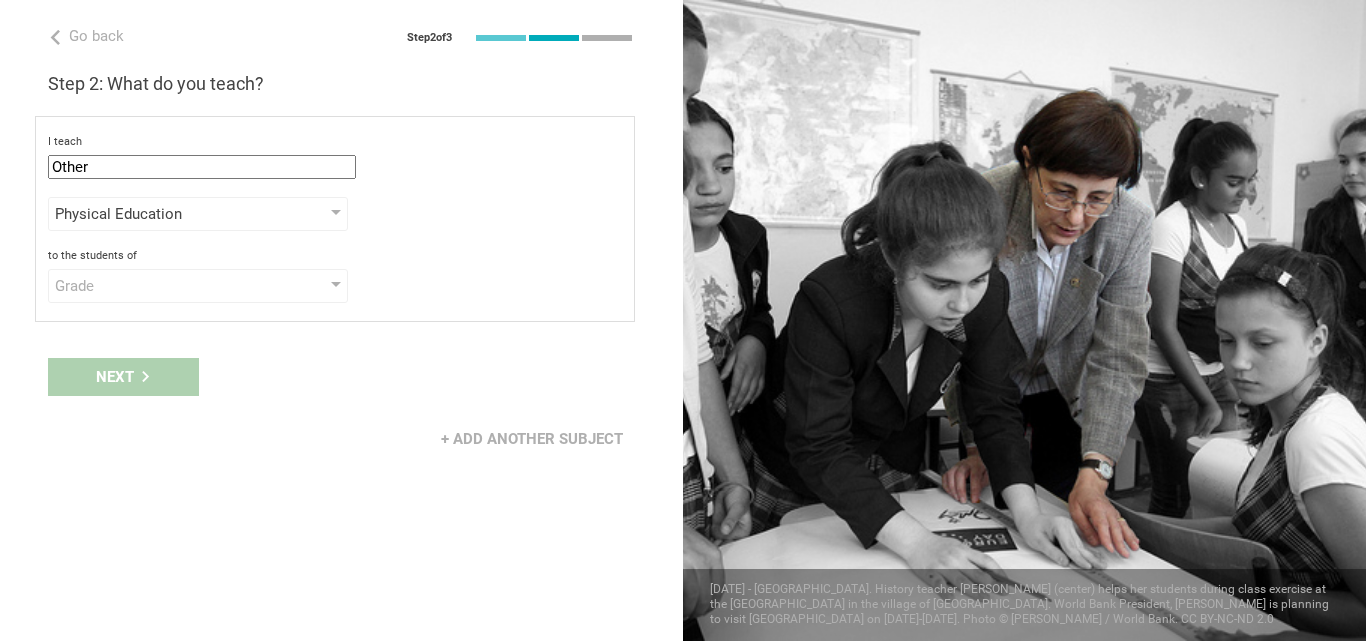 click on "Grade" at bounding box center [169, 286] 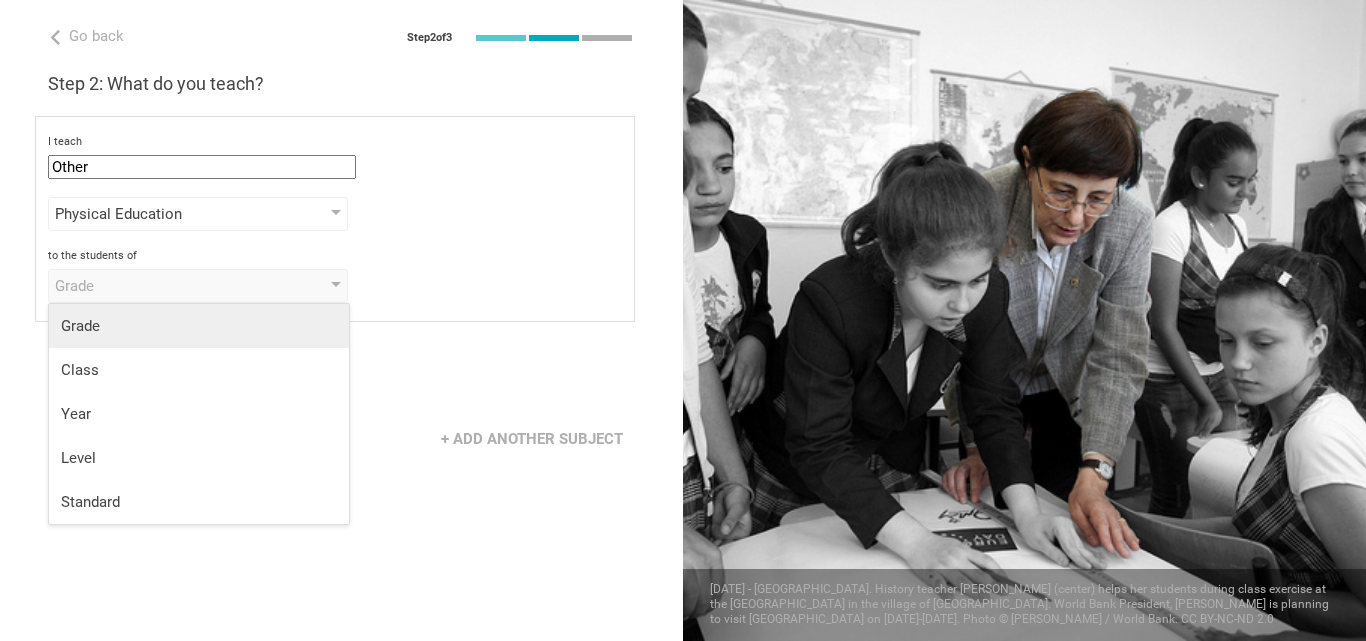 click on "Grade" at bounding box center (199, 326) 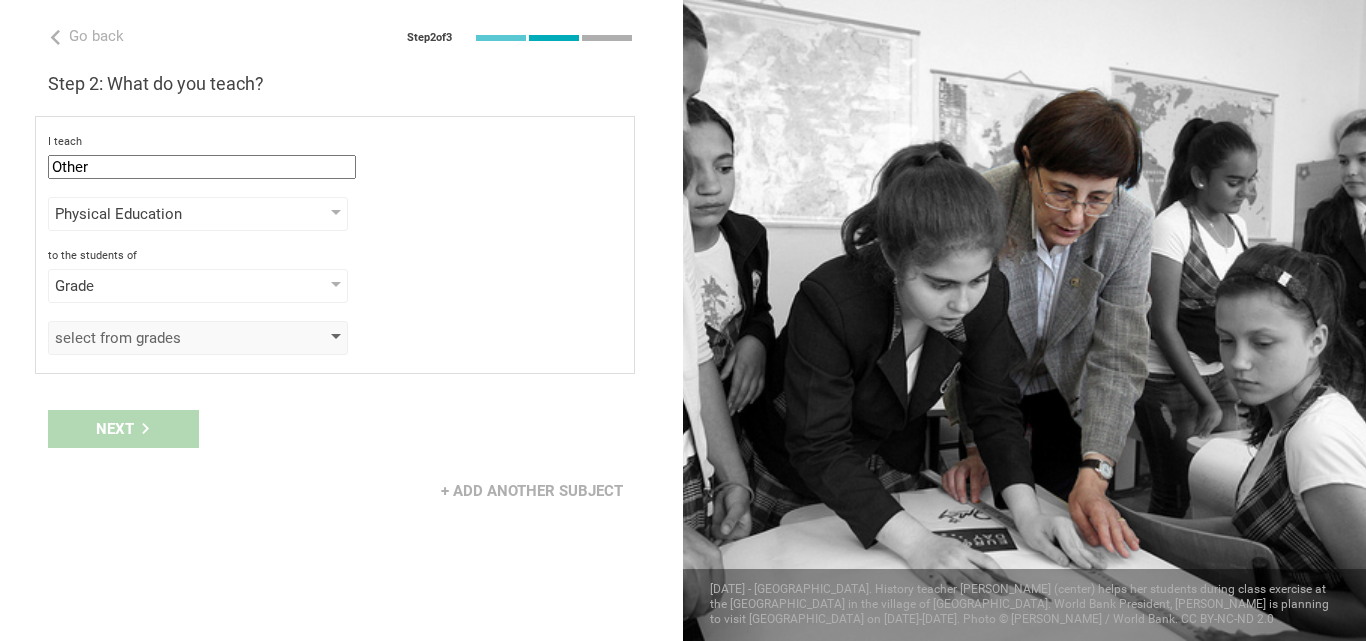 click on "select from grades" at bounding box center [169, 338] 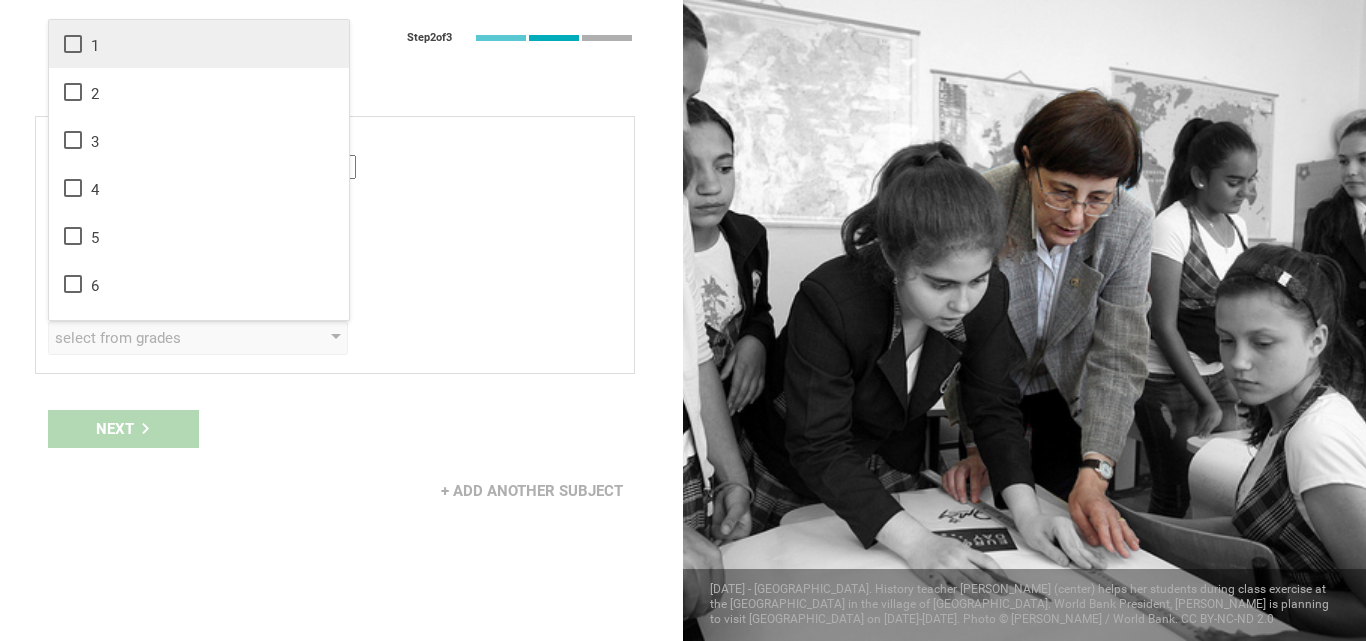click 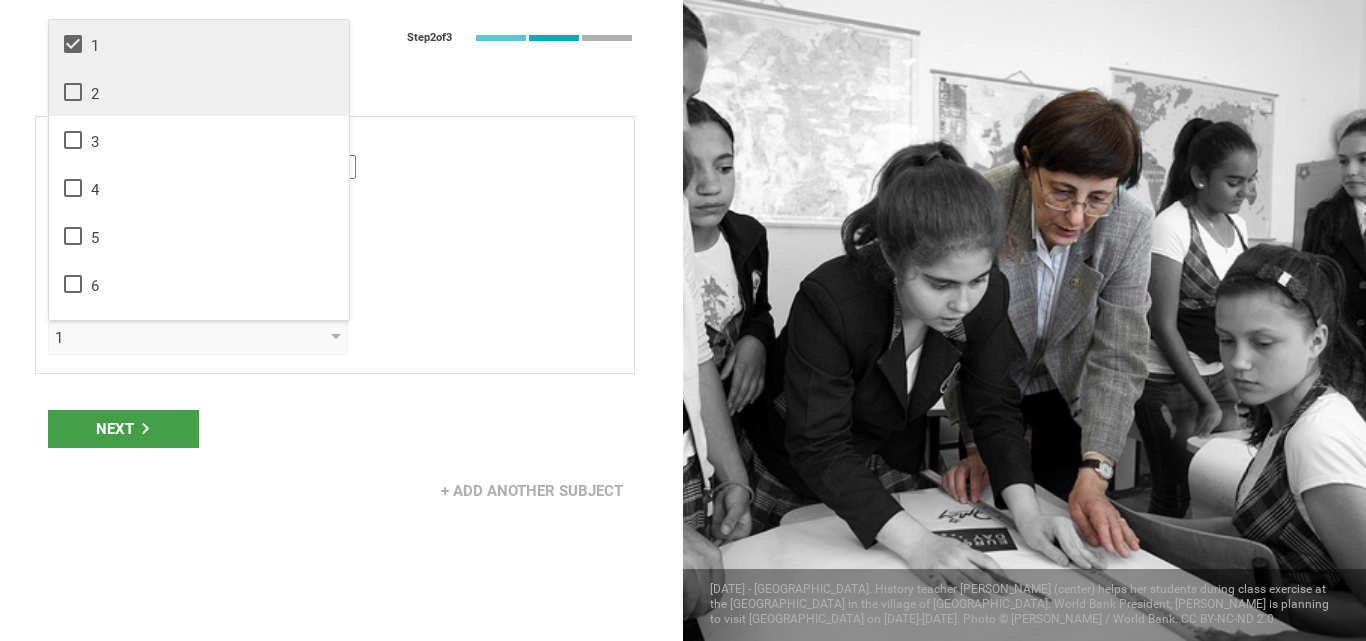 click 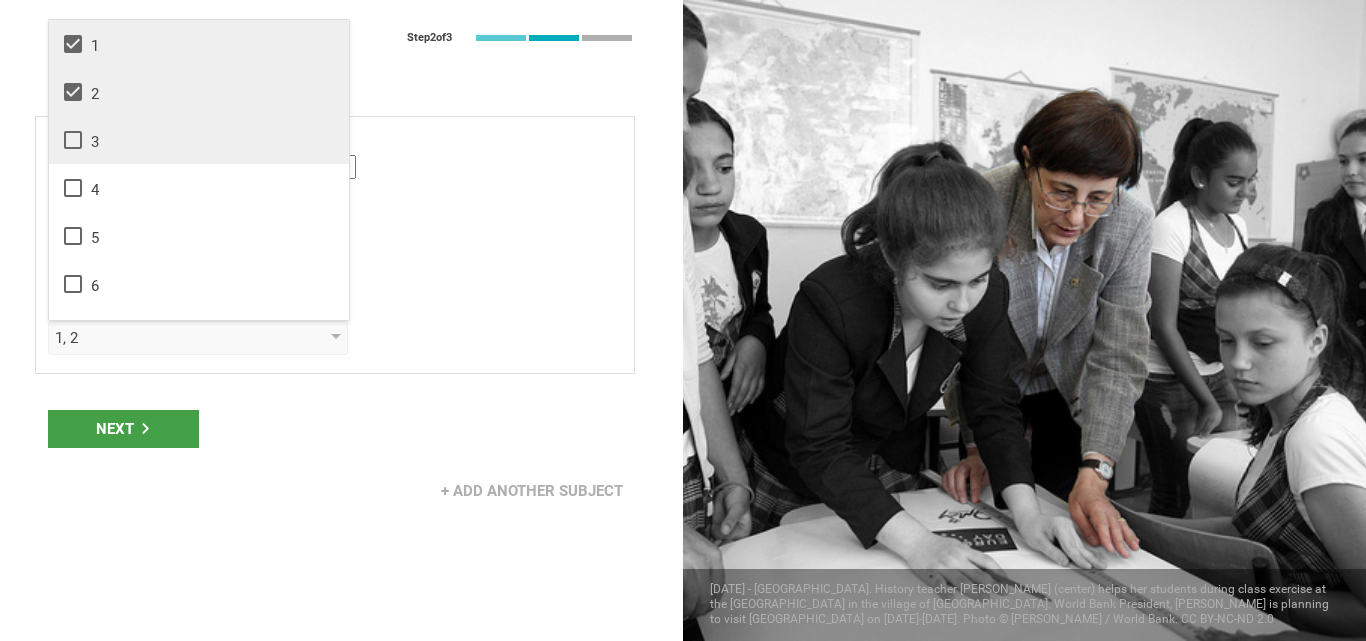 click 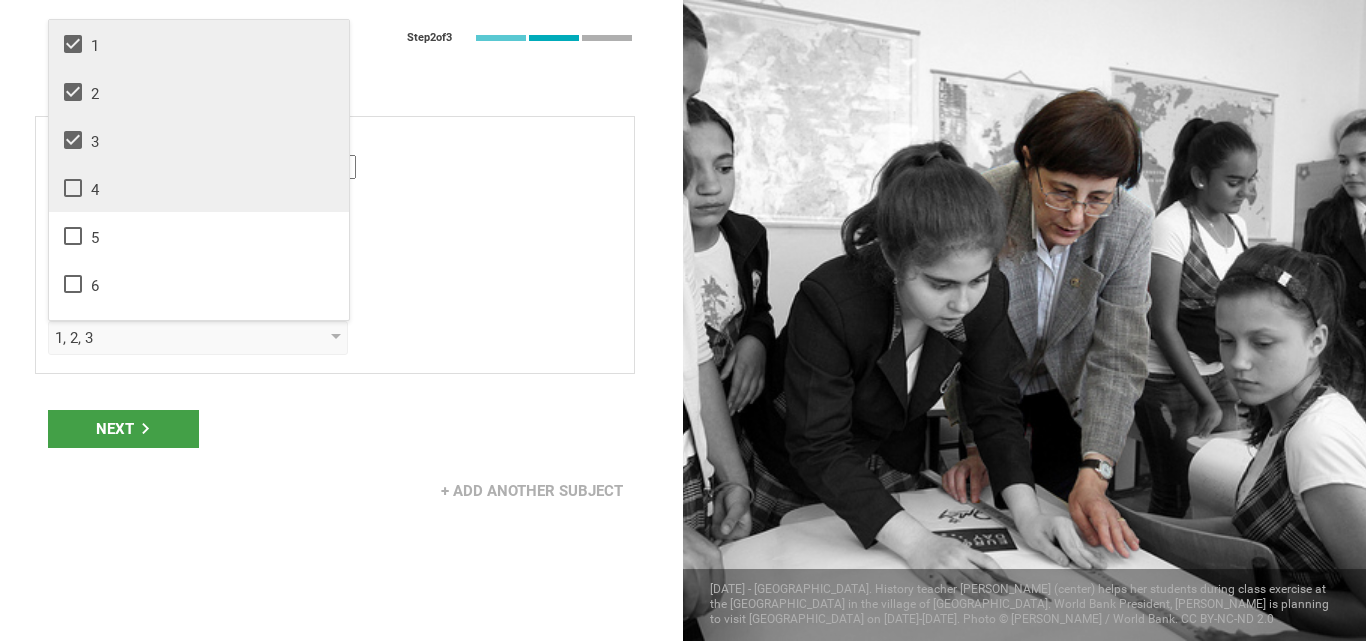 click 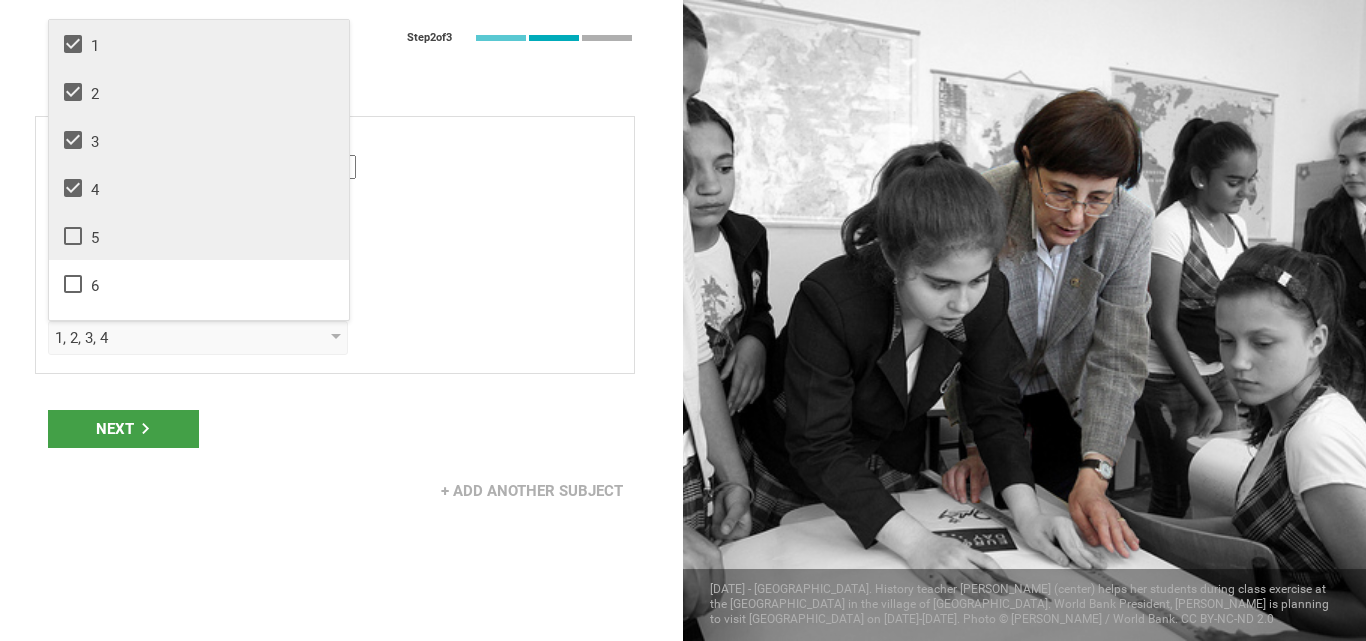 click 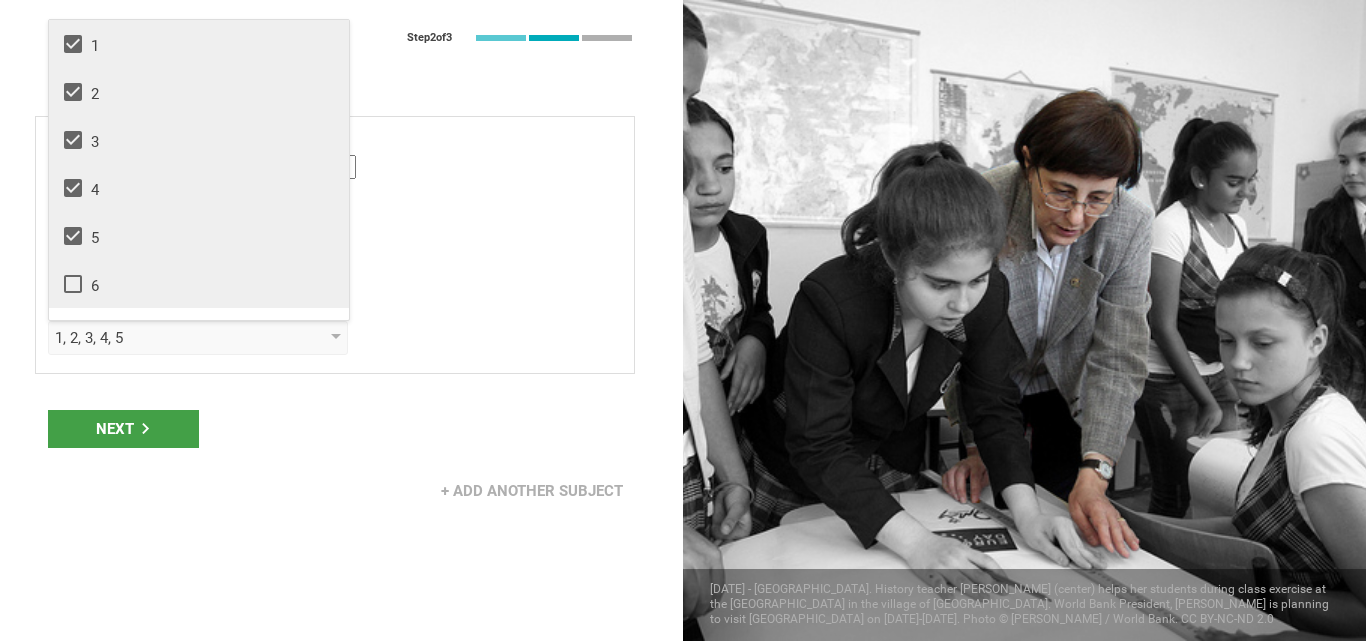 click 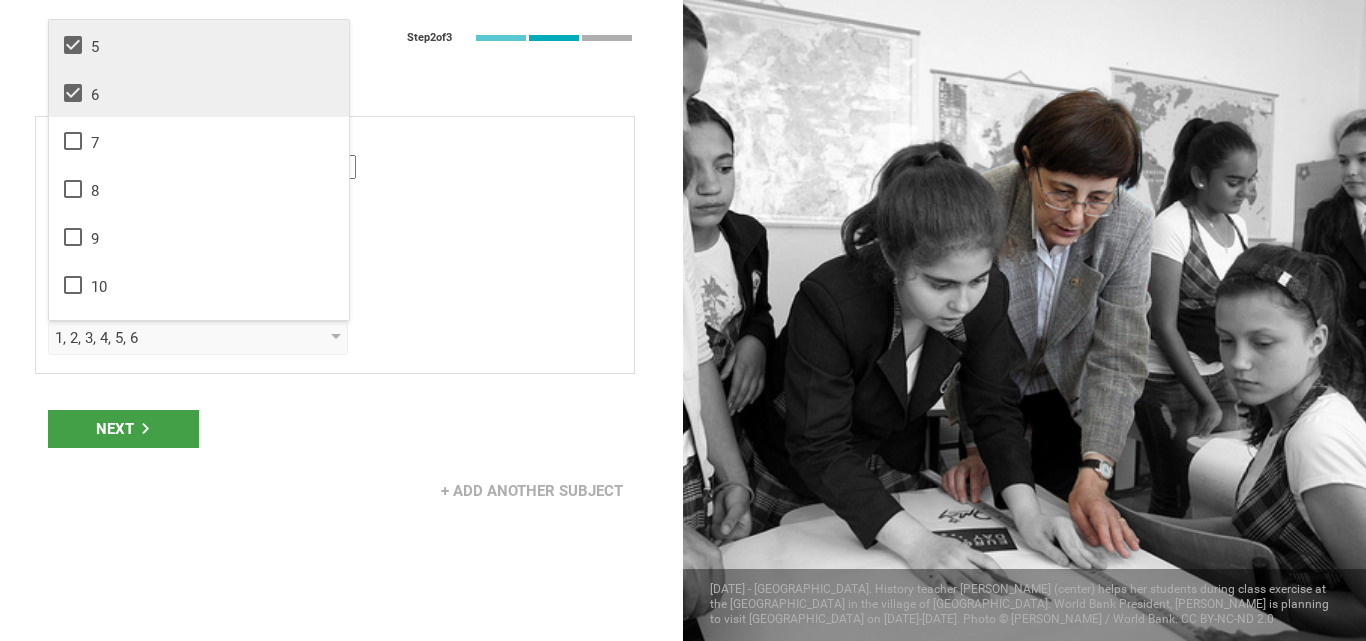 scroll, scrollTop: 192, scrollLeft: 0, axis: vertical 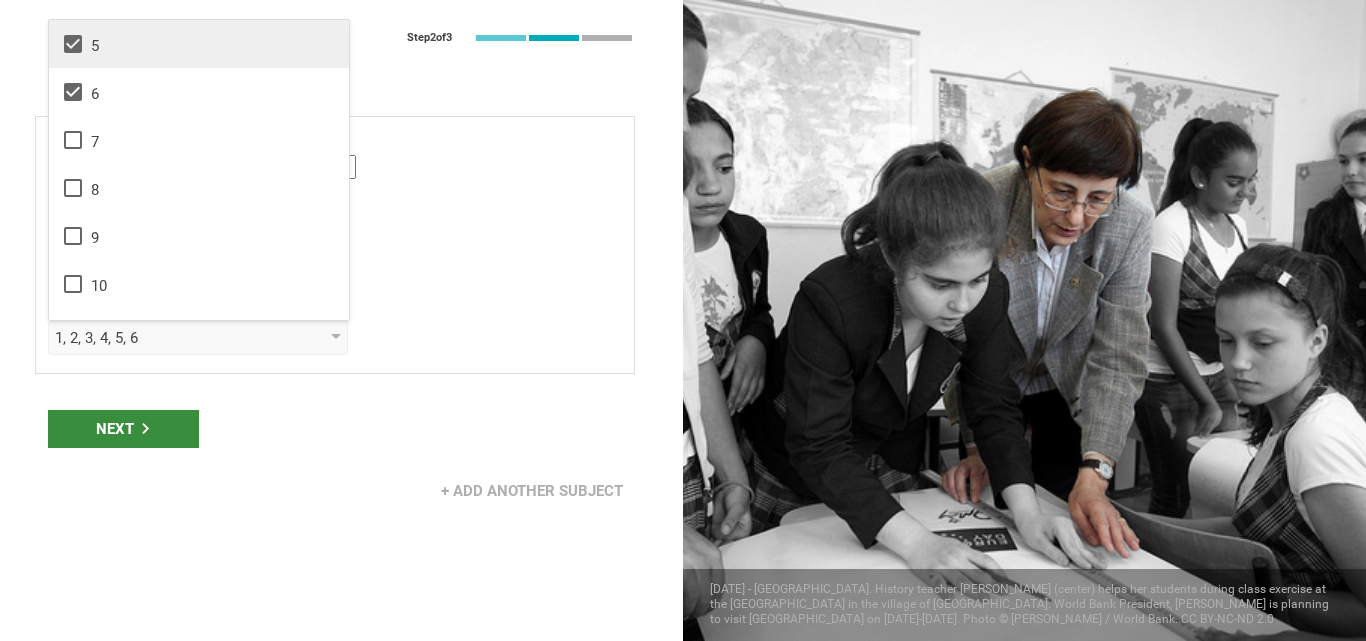 click on "Next" at bounding box center [123, 429] 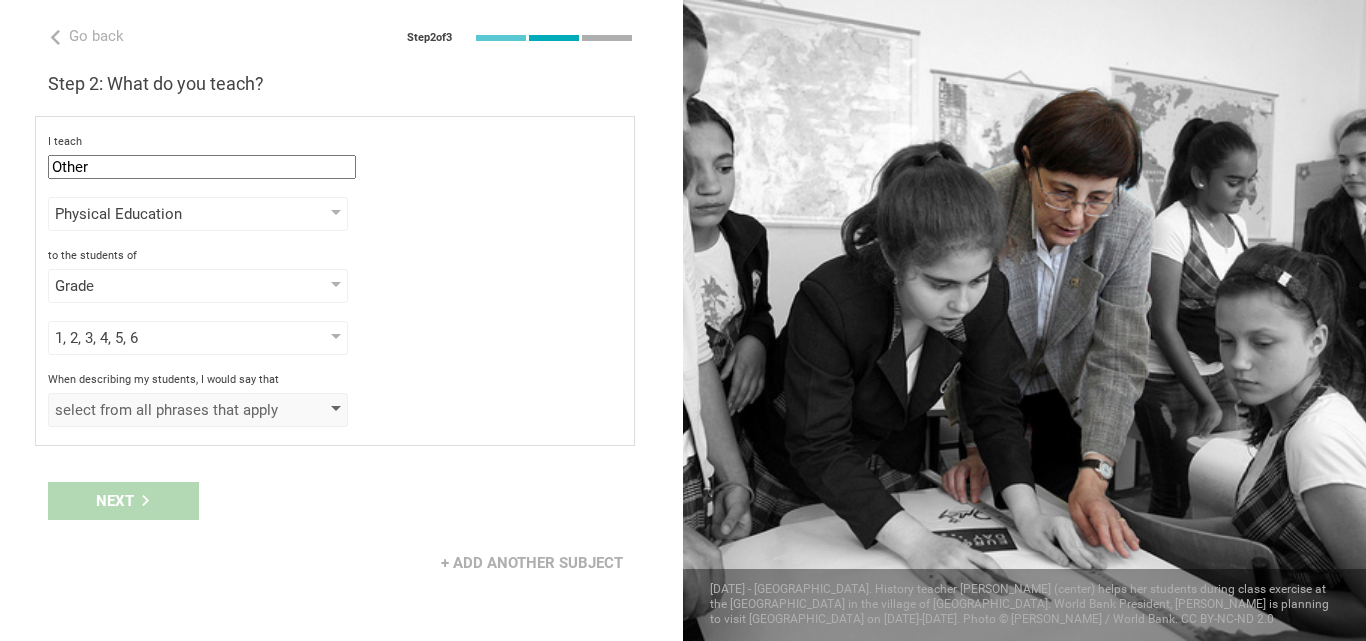 click on "select from all phrases that apply" at bounding box center (198, 410) 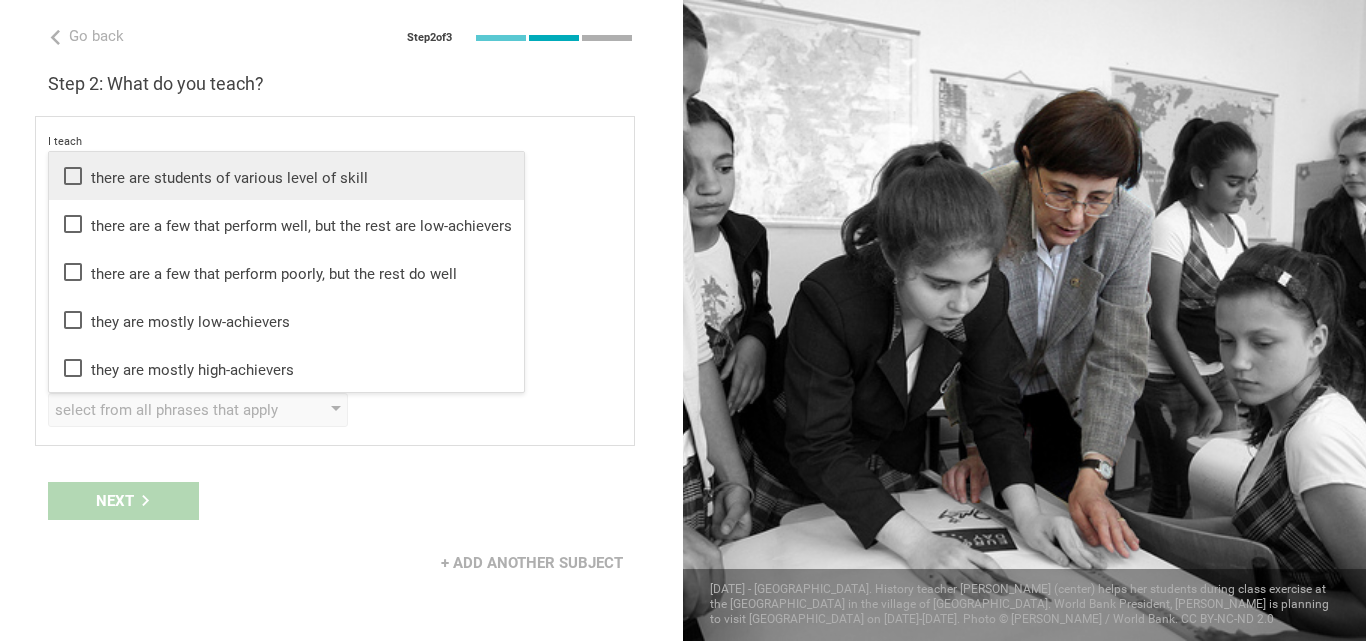 click 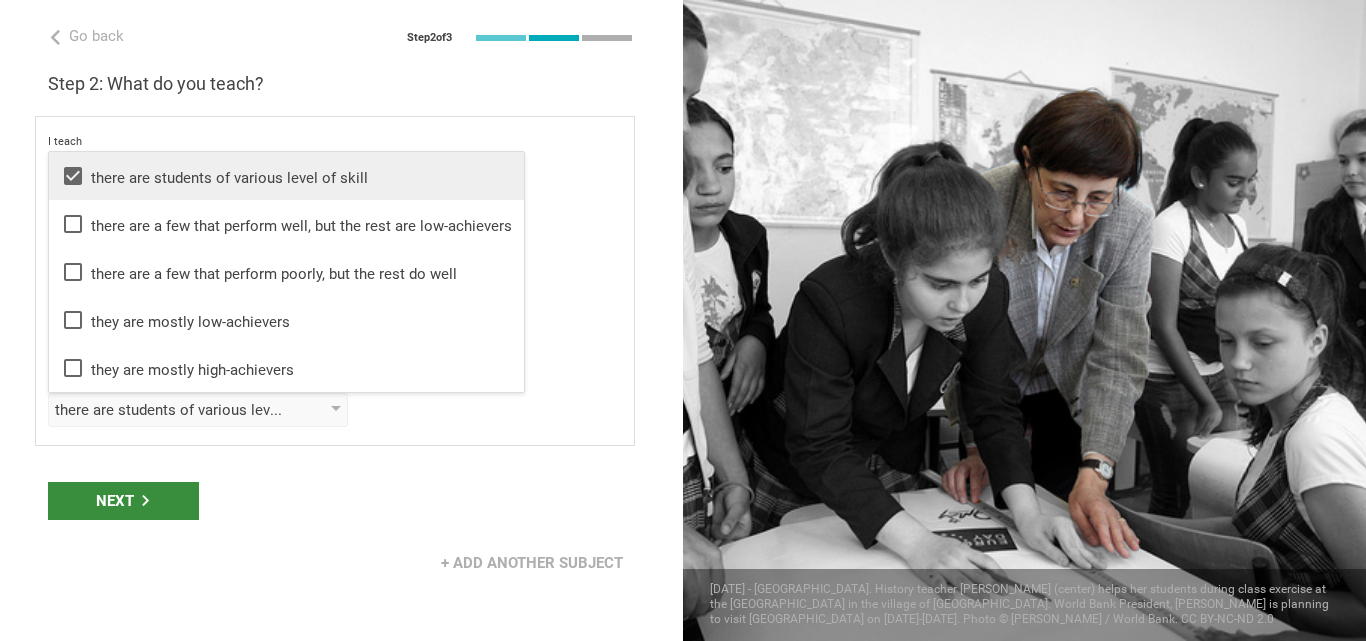 click on "Next" at bounding box center (123, 501) 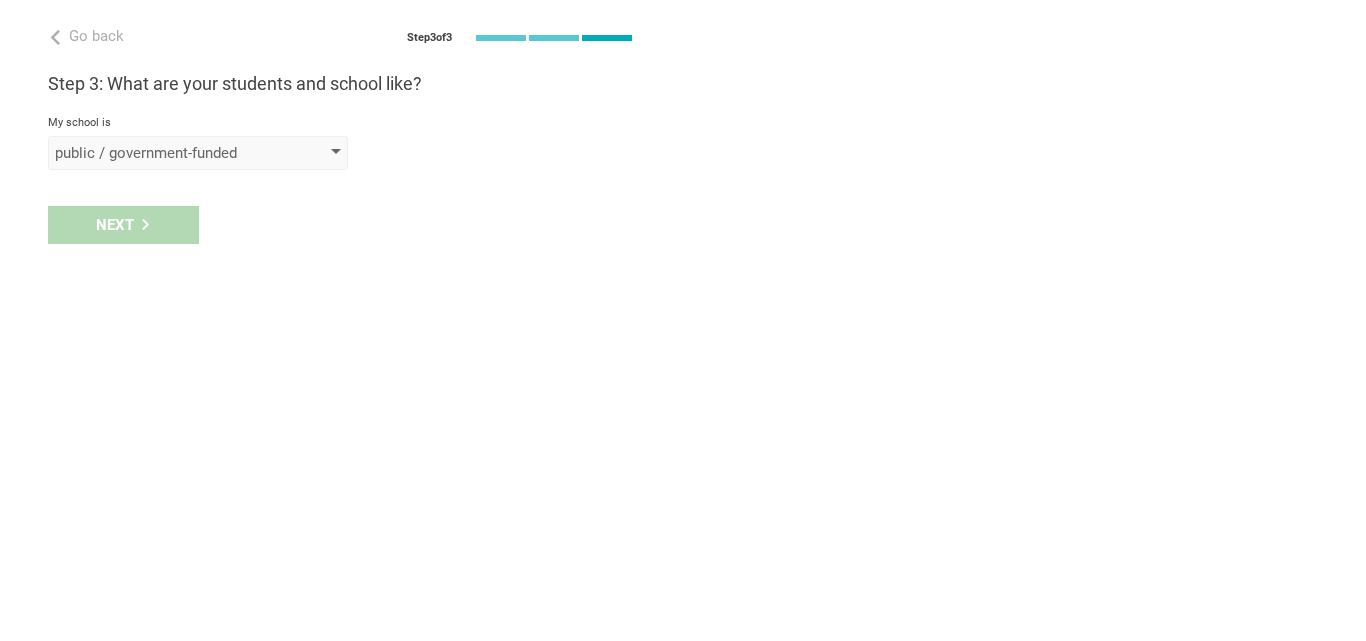 click on "public / government-funded" at bounding box center [198, 153] 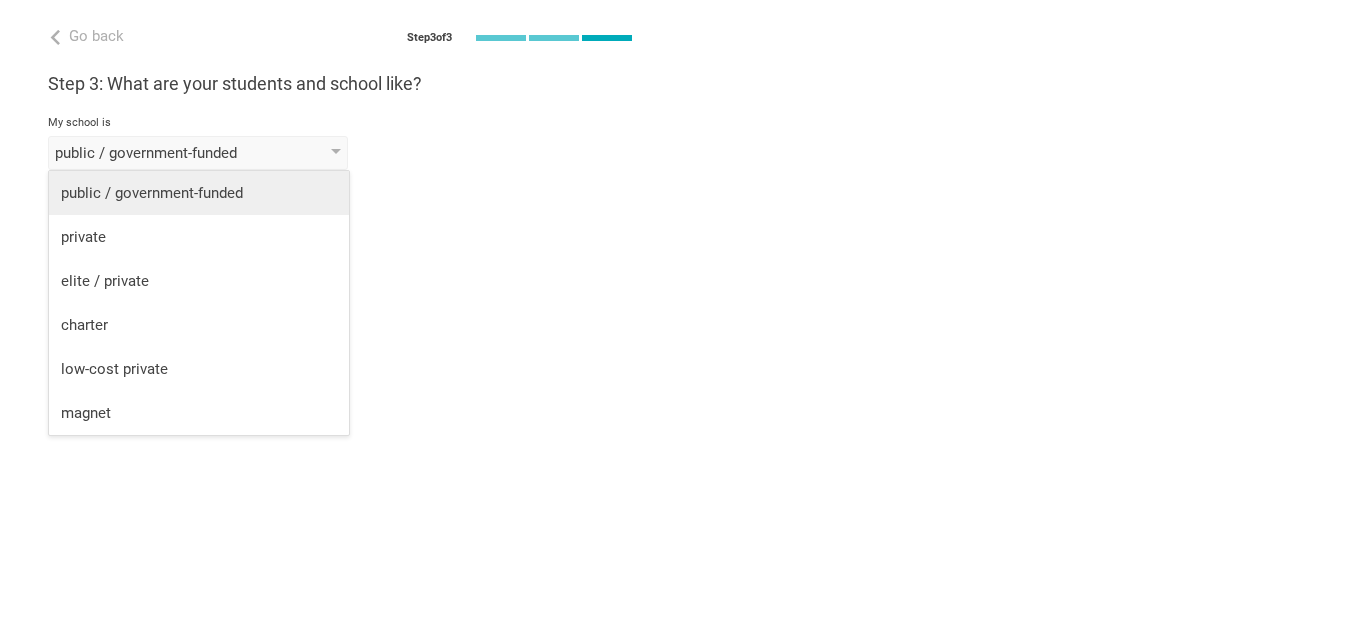 click on "public / government-funded" at bounding box center (199, 193) 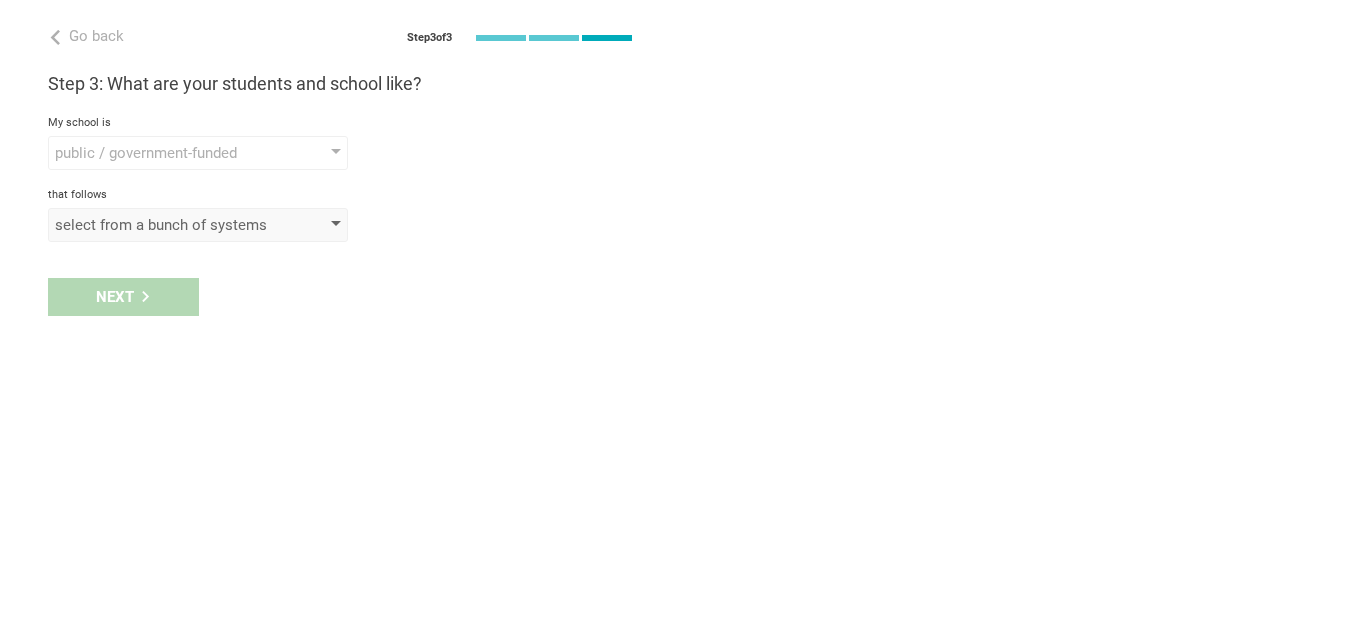 click on "select from a bunch of systems" at bounding box center (169, 225) 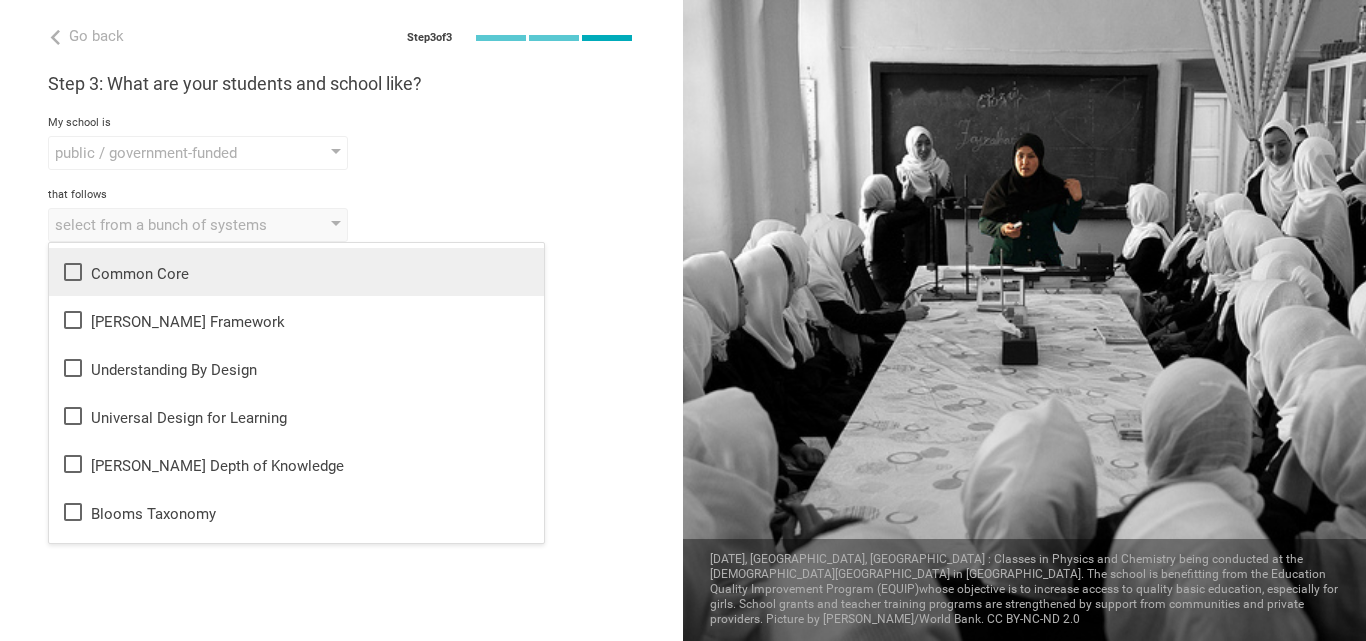 scroll, scrollTop: 43, scrollLeft: 0, axis: vertical 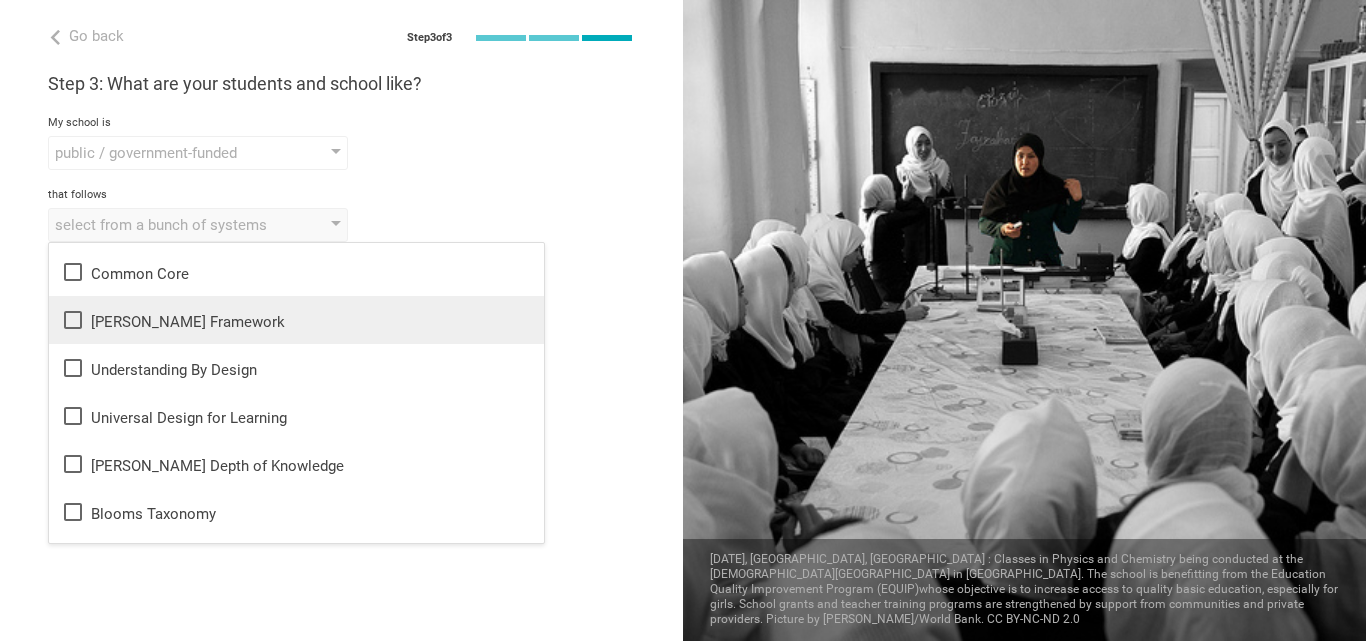click on "[PERSON_NAME] Framework" at bounding box center [296, 320] 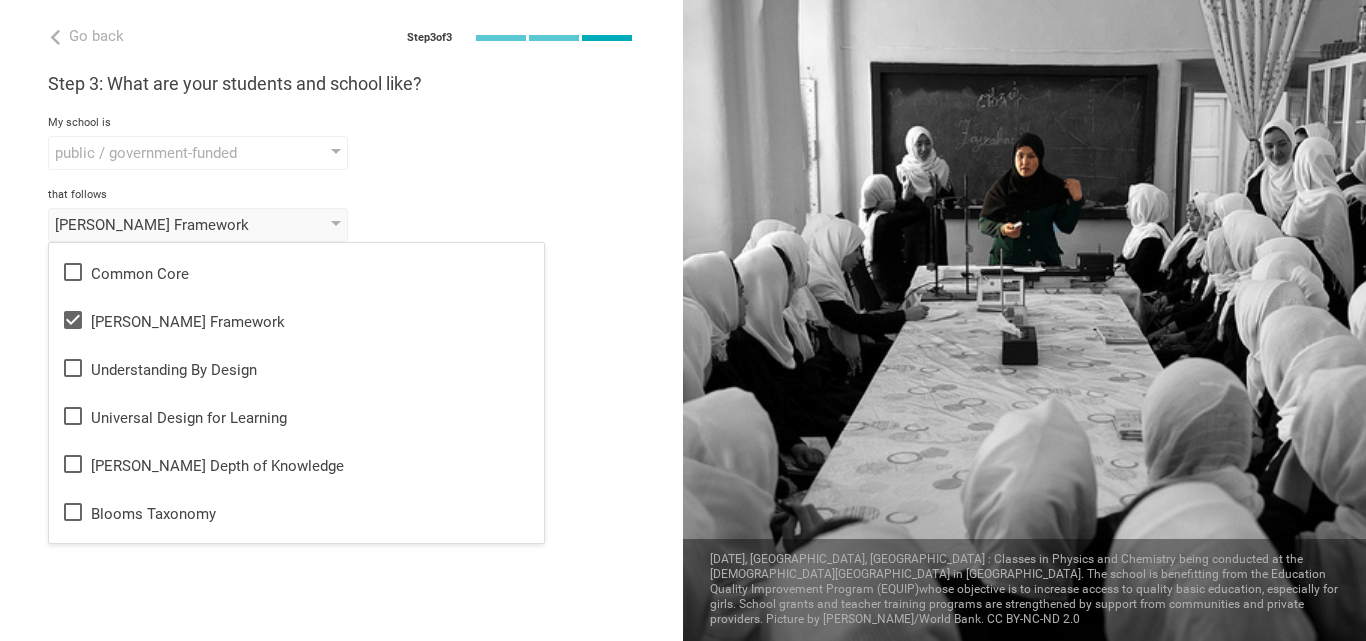 click on "My school is" at bounding box center (341, 123) 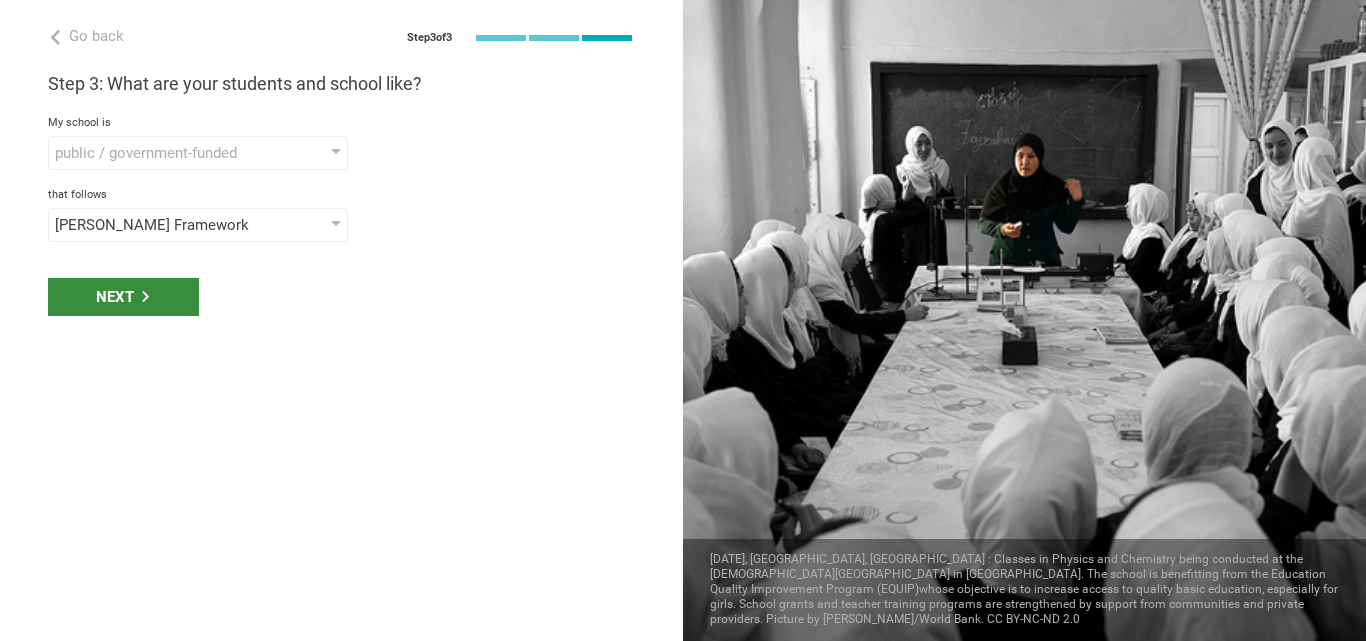 click 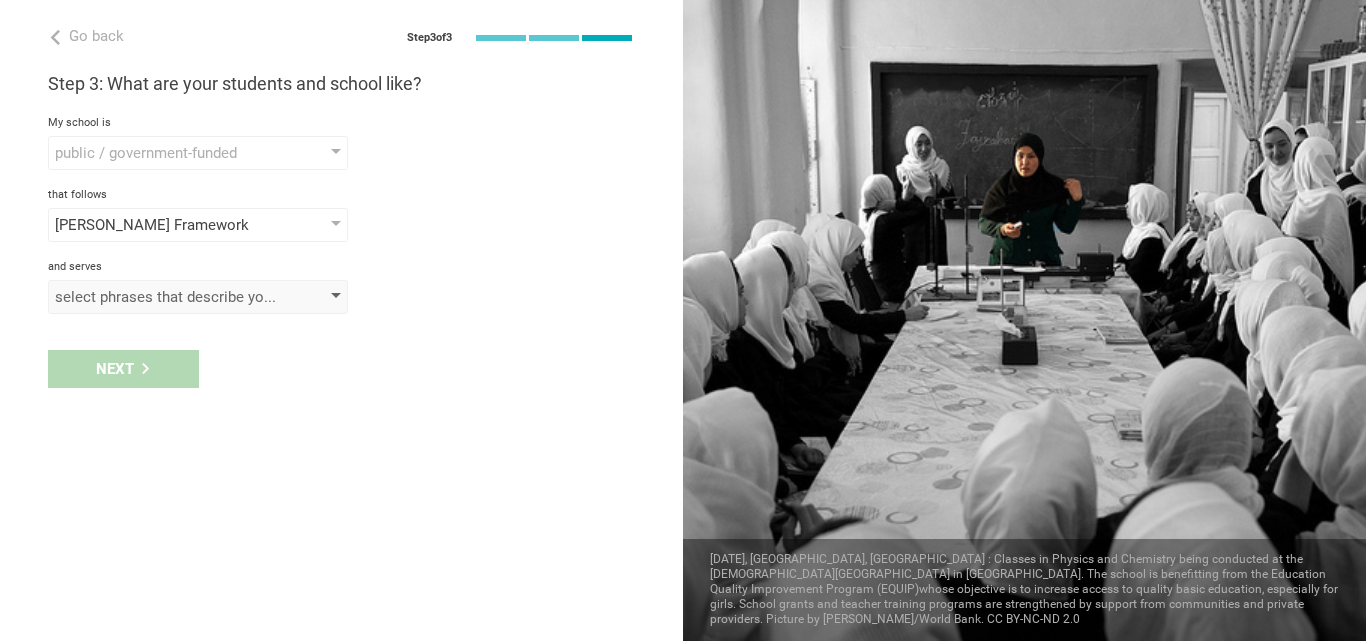 click on "select phrases that describe your student population" at bounding box center [169, 297] 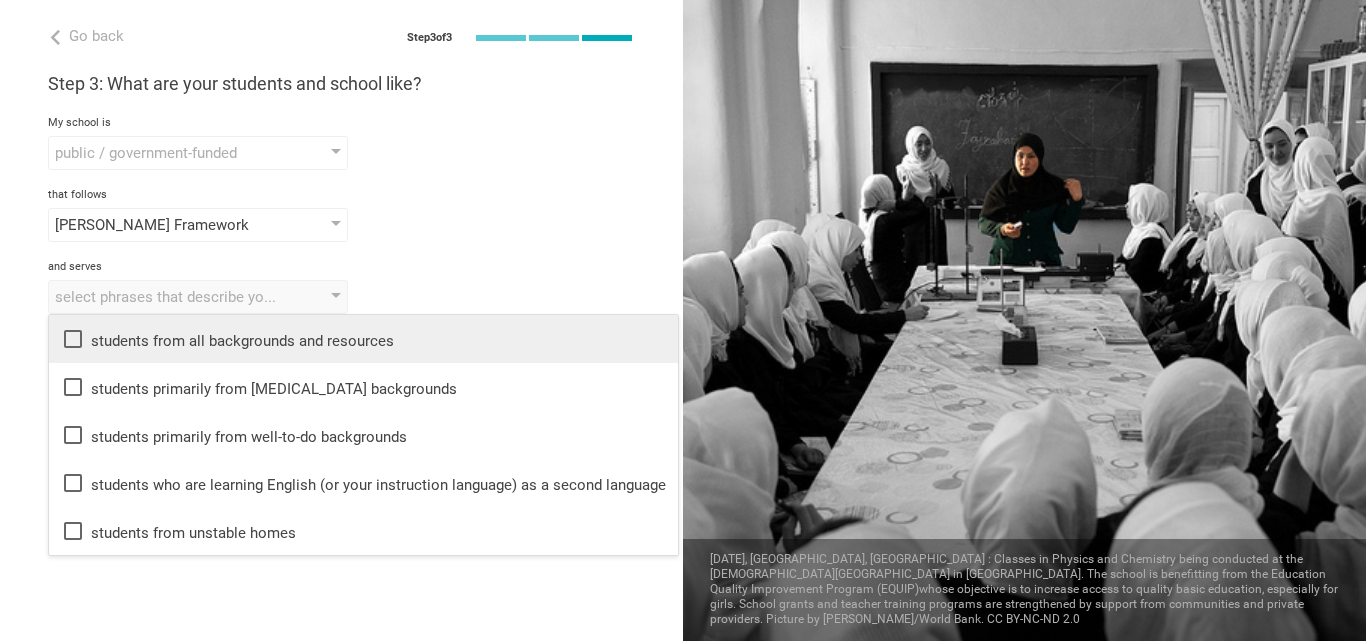 click on "students from all backgrounds and resources" at bounding box center (363, 339) 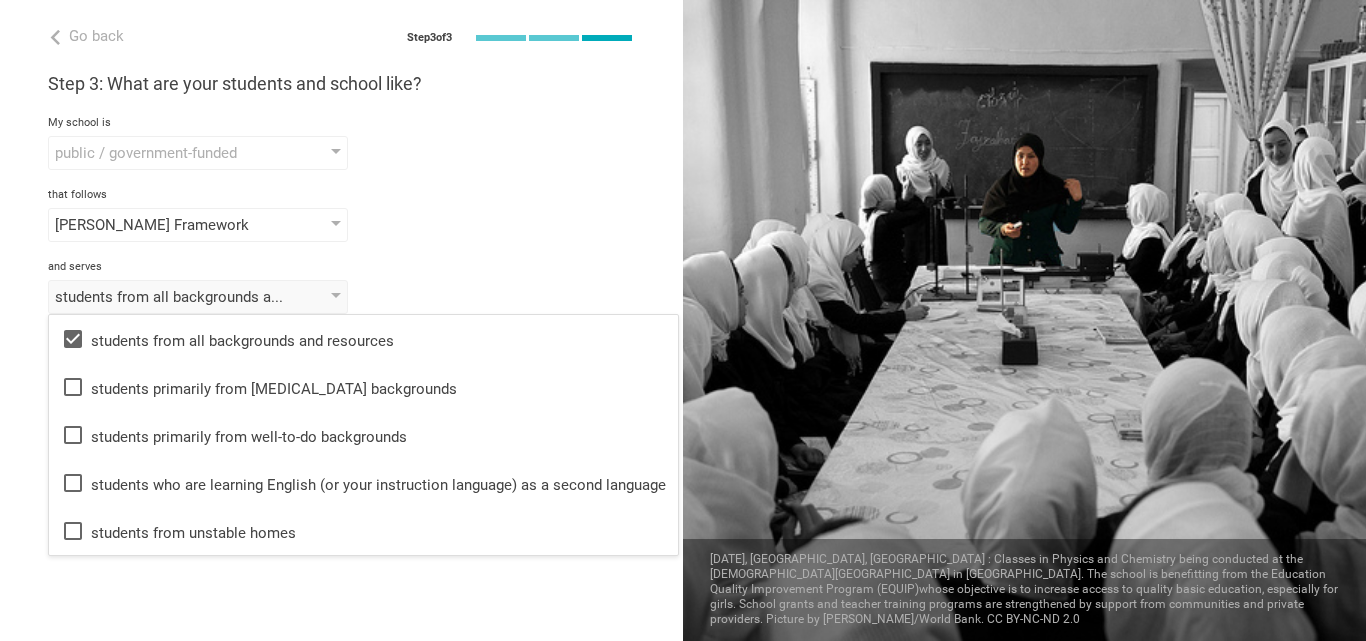 click on "Step 3: What are your students and school like? My school is public / government-funded public / government-funded private elite / private charter low-cost private magnet that follows [PERSON_NAME] Framework None of the following Common Core [PERSON_NAME] Framework Understanding By Design Universal Design for Learning [PERSON_NAME] Depth of Knowledge Blooms Taxonomy [US_STATE] Essential Knowledge and Skills Partnership for 21st Century Skills [US_STATE] Learning Standards for Social and Emotional Learning [US_STATE] English Language Development Framework Curriculum Mapping Dynamic Learning Maps Essential Elements Deeper Learning Personalized Learning Teaching for Understanding Constructivism Complex Instruction Common Instruction Framework International Baccalaurette Blending Learning Advanced Placement AdvancED PARCC SBAC WIDA AVID Montessori NCERT 九年一贯制 LCAP and serves students from all backgrounds and resources students from all backgrounds and resources students primarily from [MEDICAL_DATA] backgrounds" at bounding box center (341, 193) 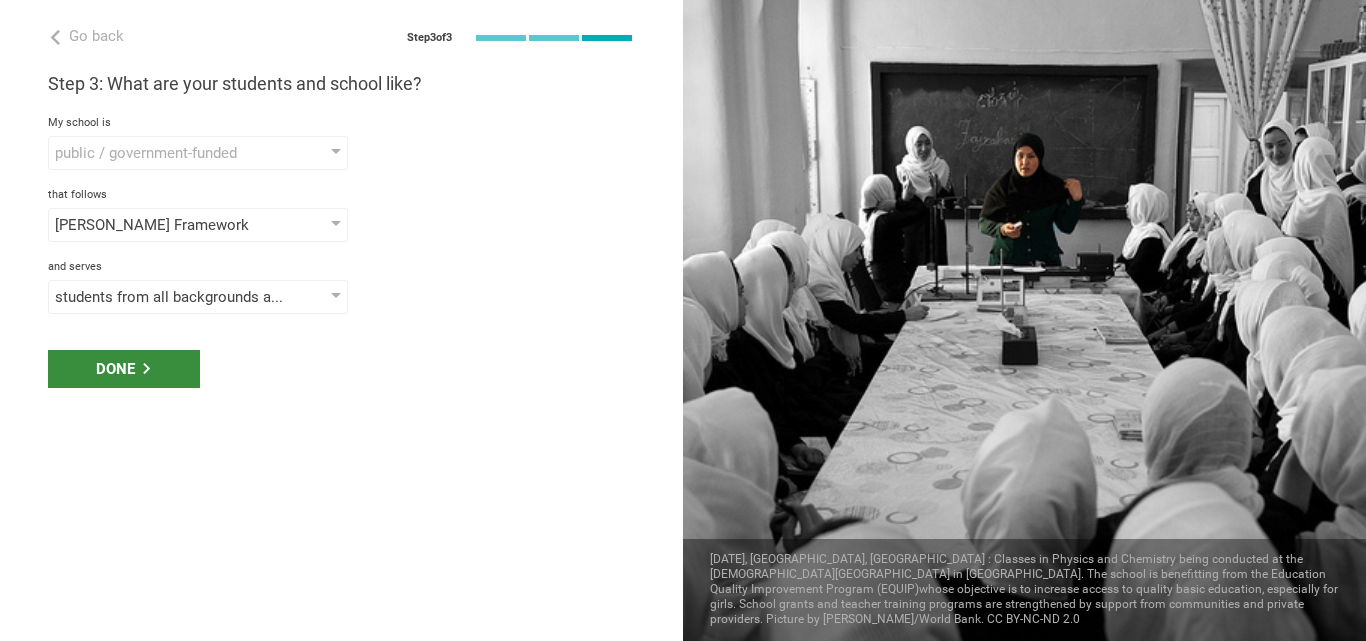 click on "Done" at bounding box center [124, 369] 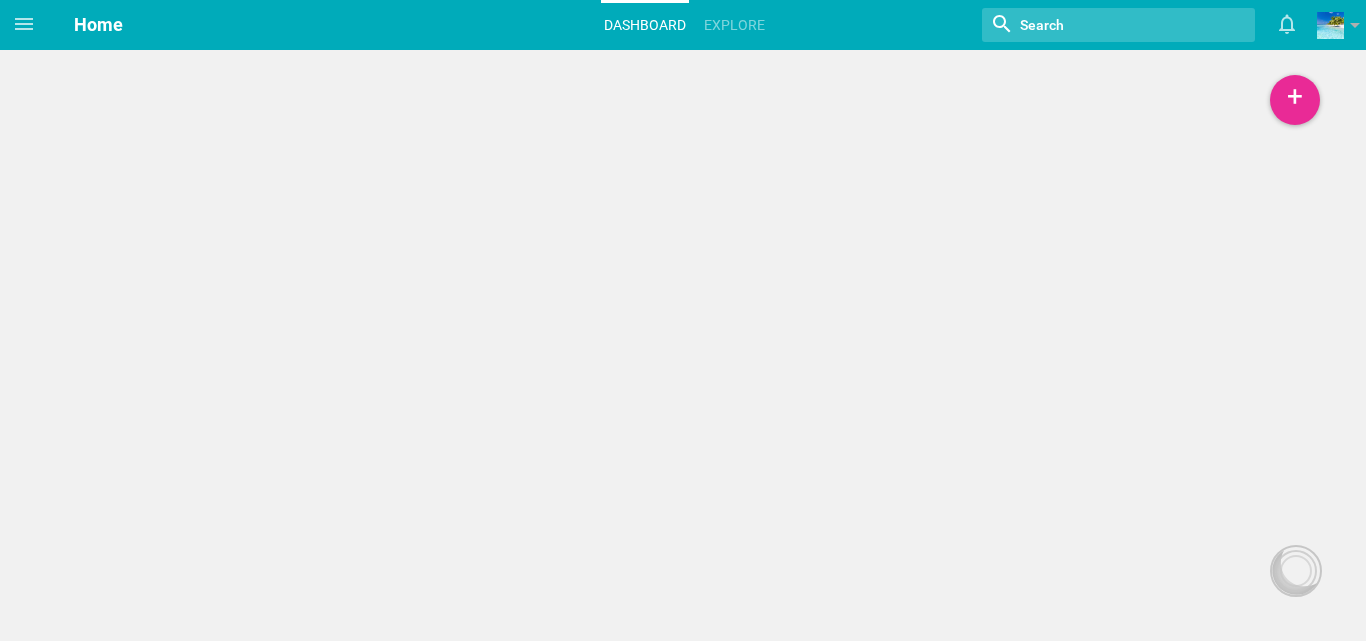scroll, scrollTop: 0, scrollLeft: 0, axis: both 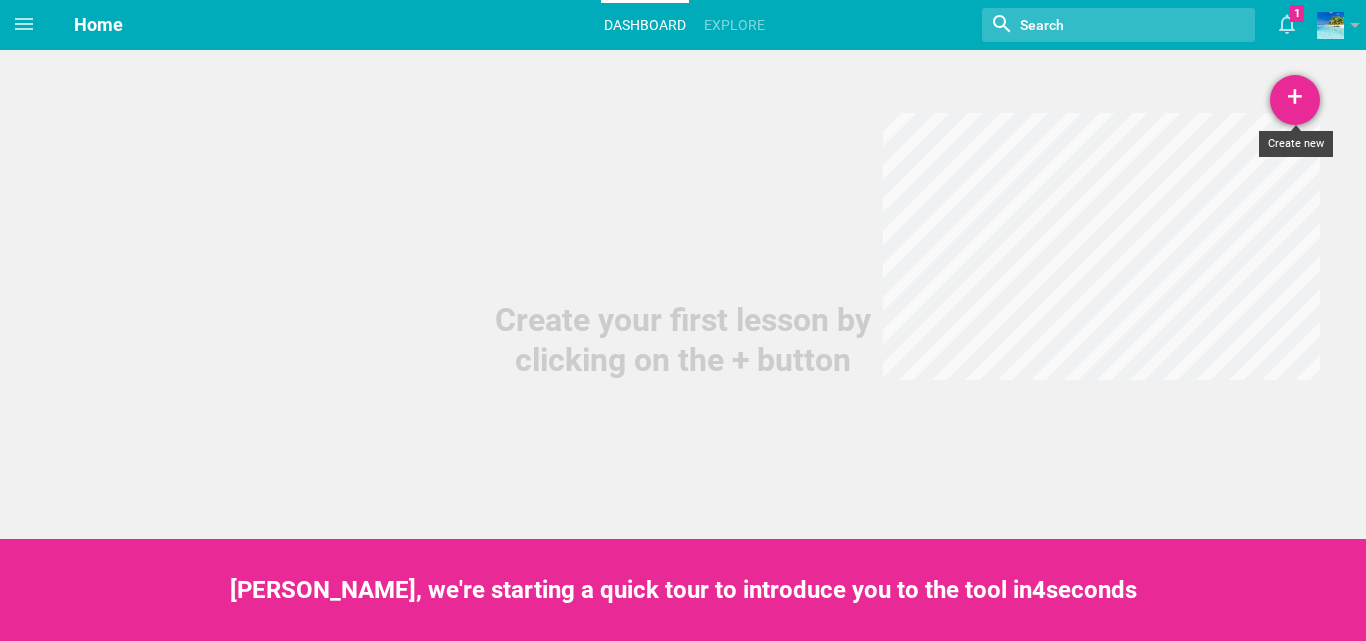 click on "+" at bounding box center [1295, 100] 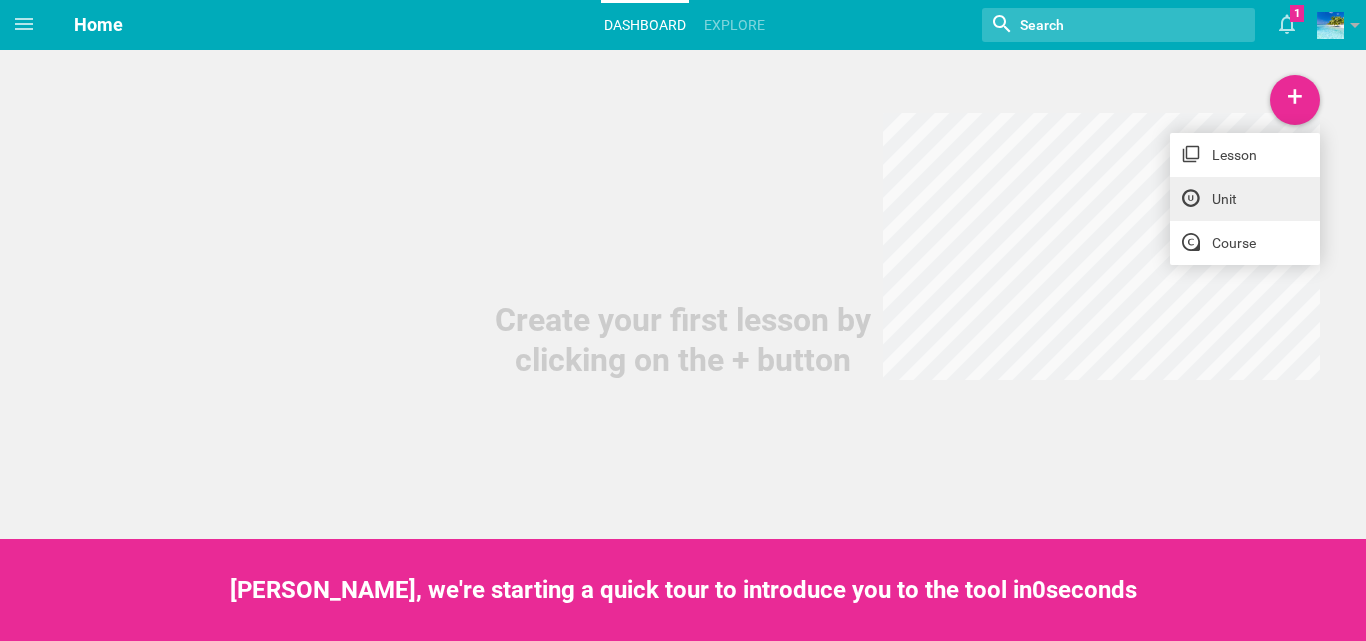 click on "Unit" at bounding box center (1245, 199) 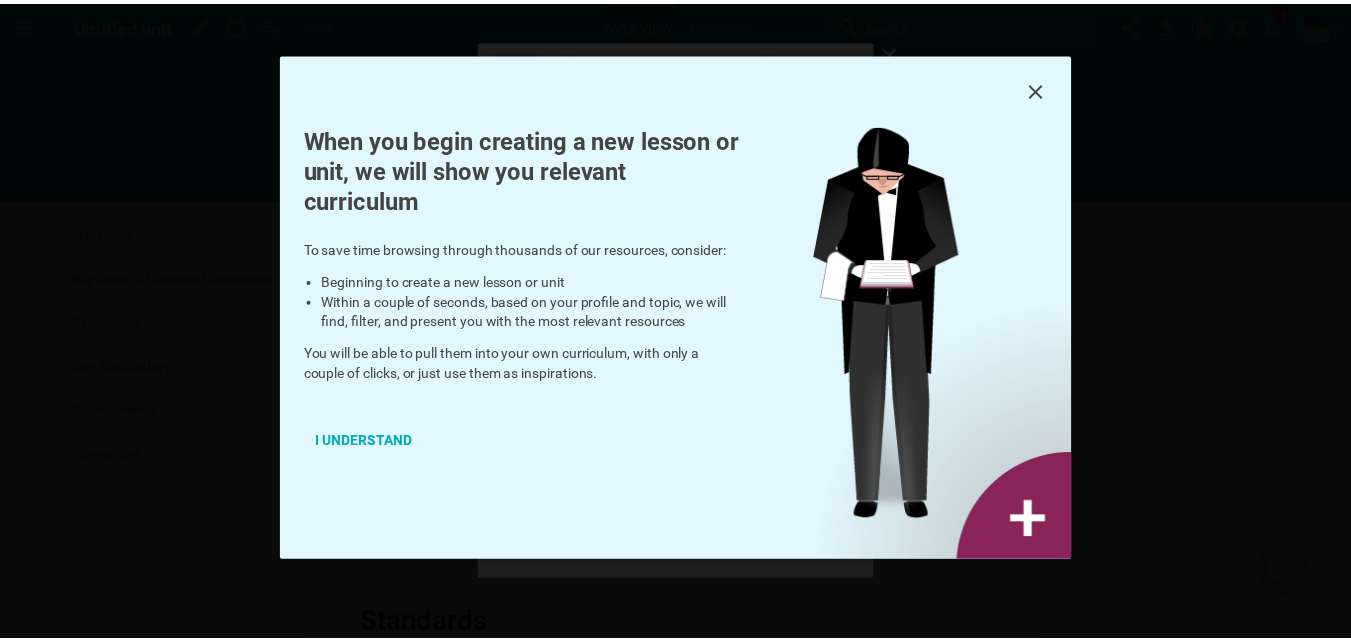 scroll, scrollTop: 0, scrollLeft: 0, axis: both 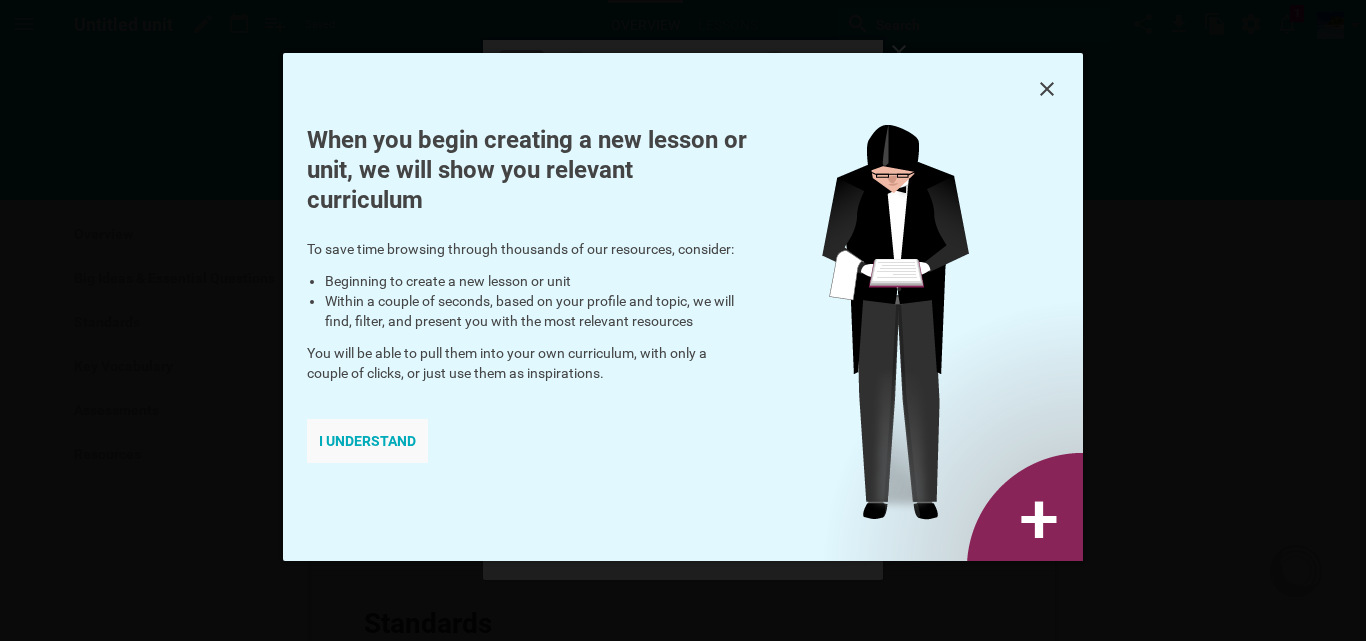 click on "I understand" at bounding box center [367, 441] 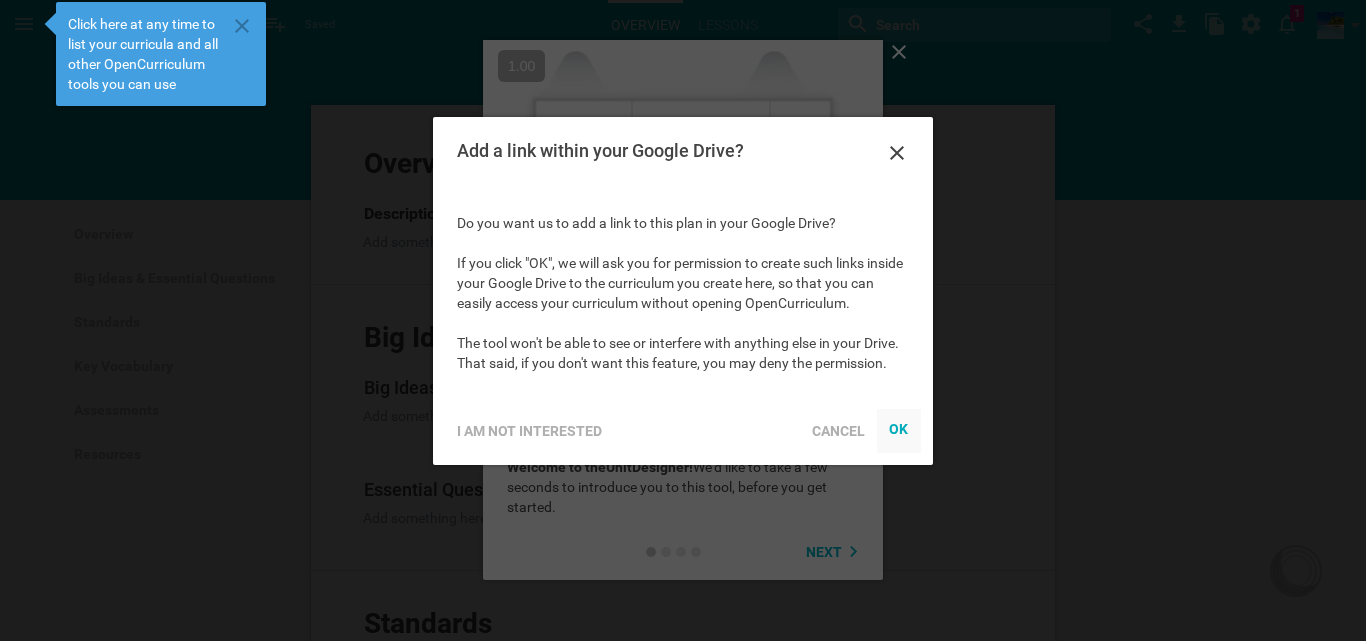 click on "OK" at bounding box center [899, 429] 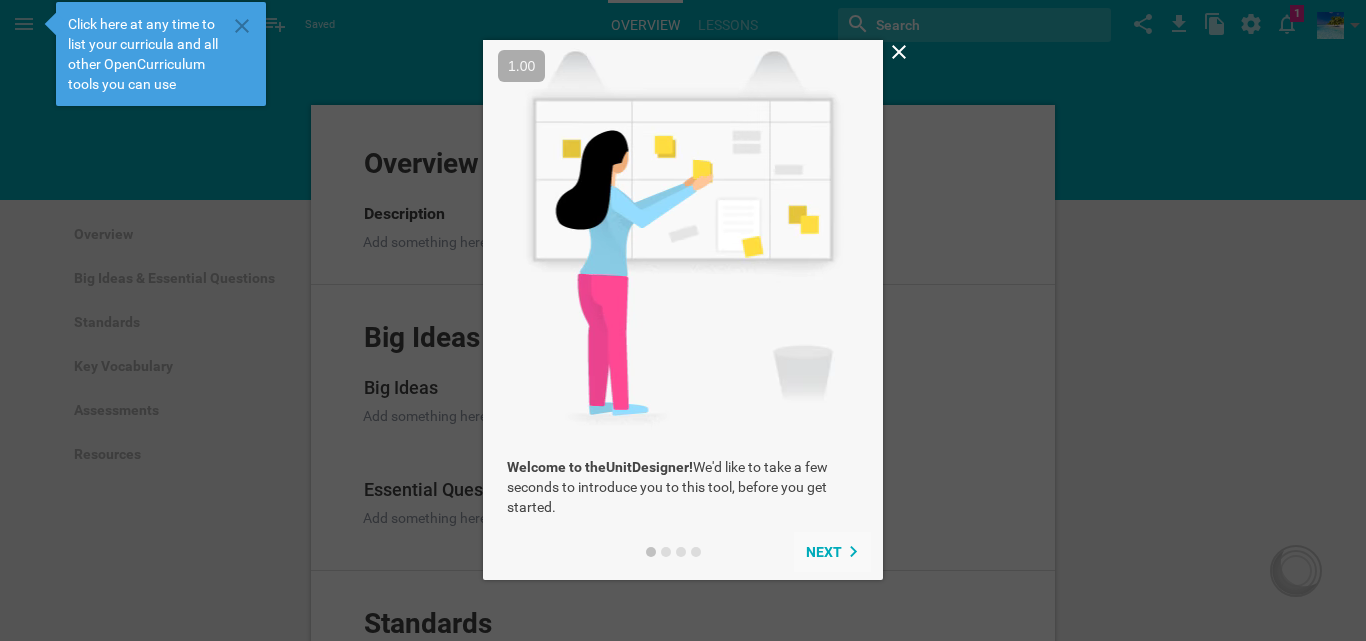 click on "Next" at bounding box center [832, 552] 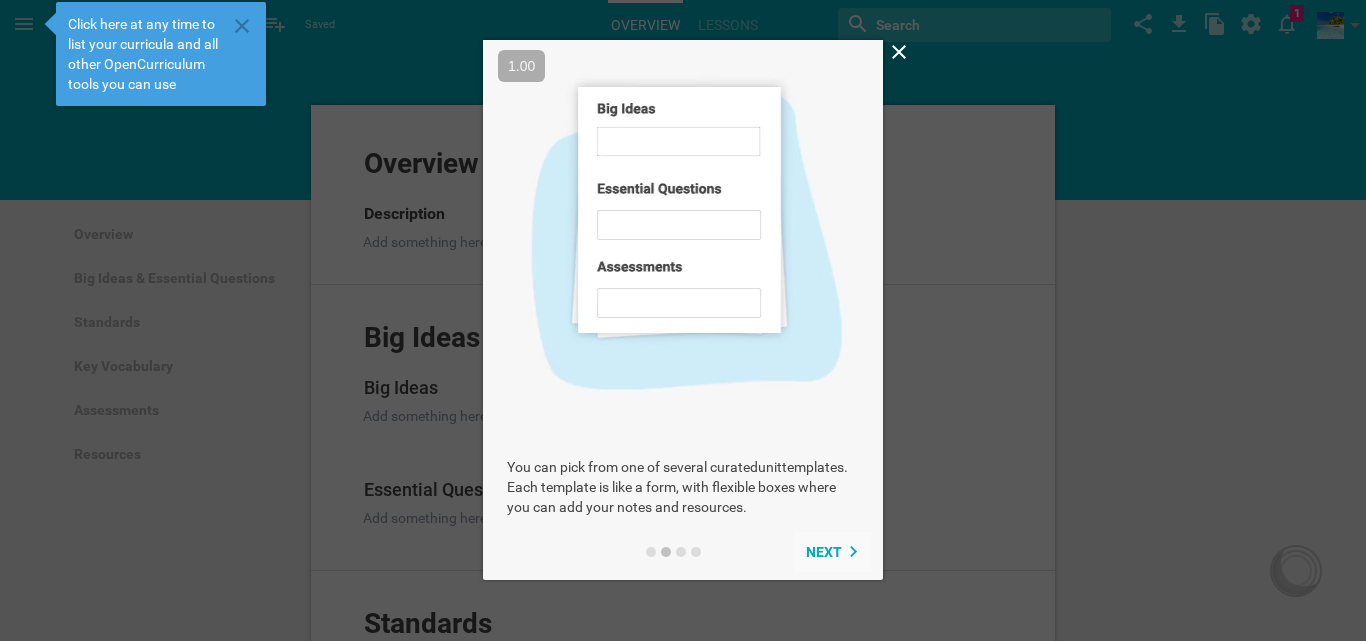 click on "Next" at bounding box center [832, 552] 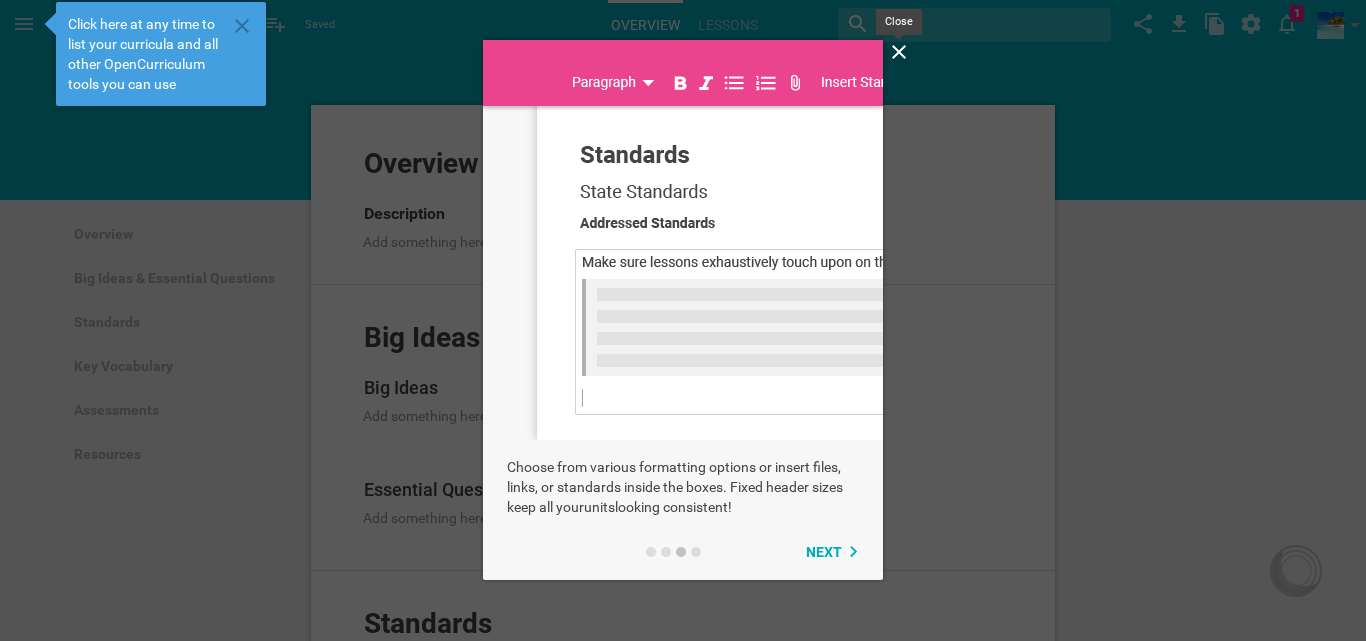 click 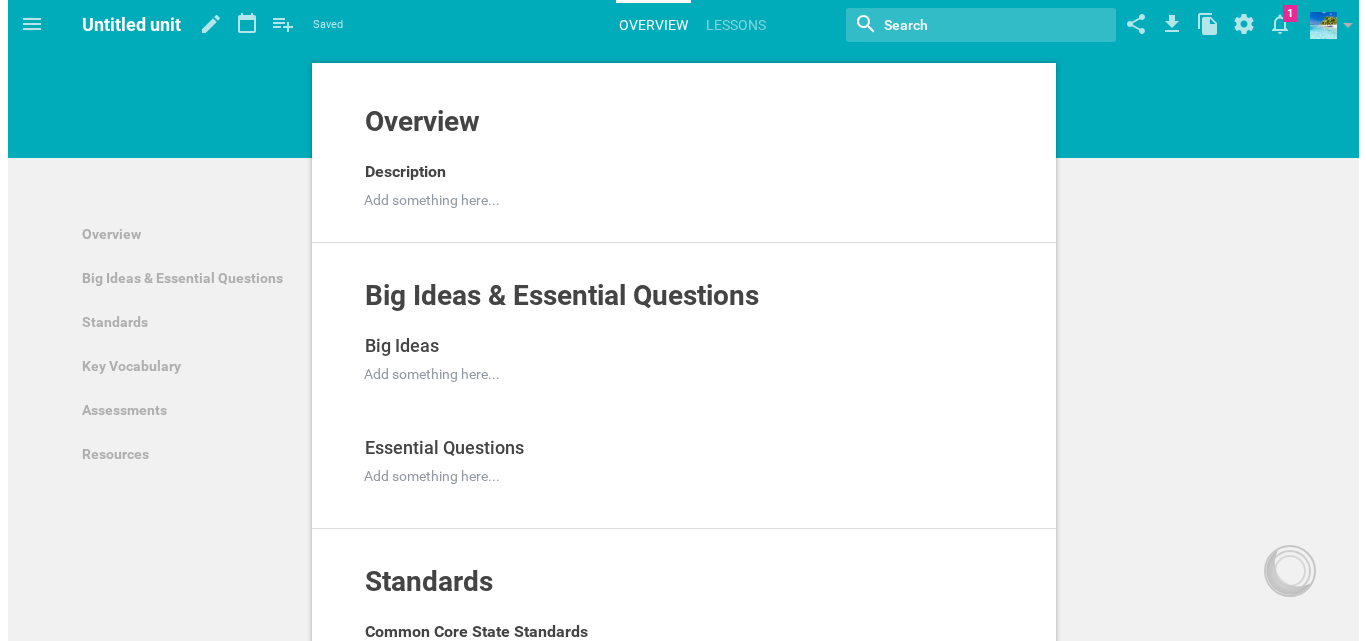 scroll, scrollTop: 0, scrollLeft: 0, axis: both 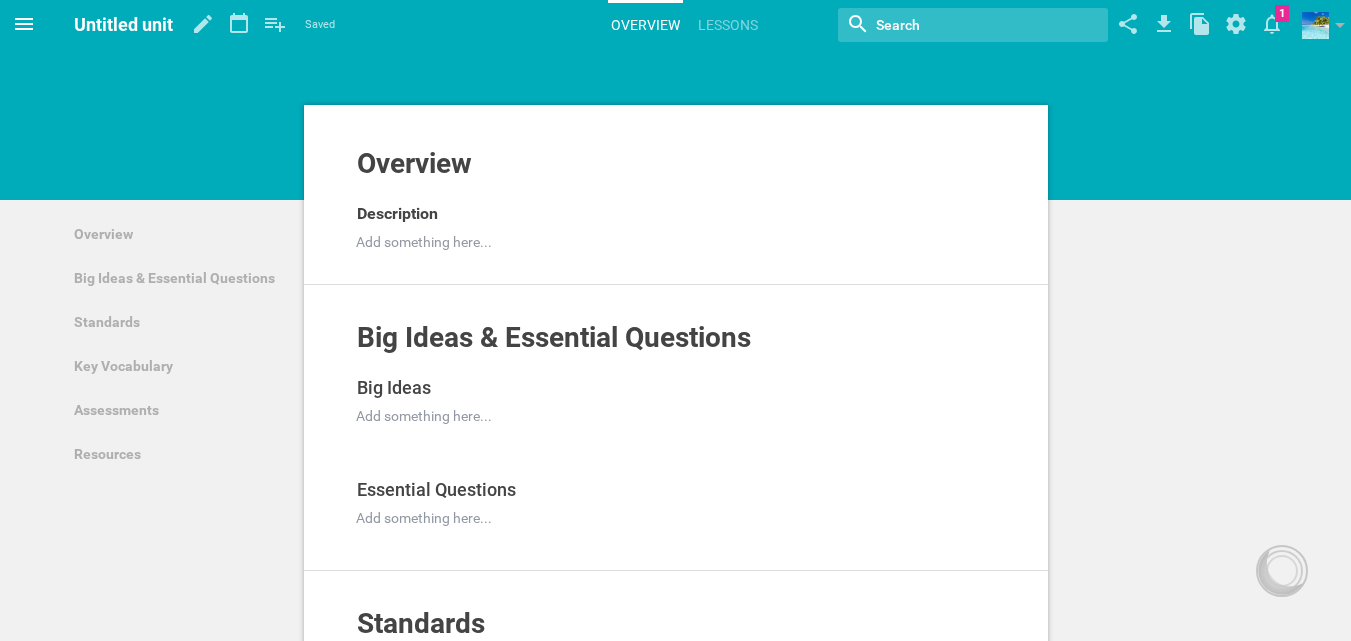 click 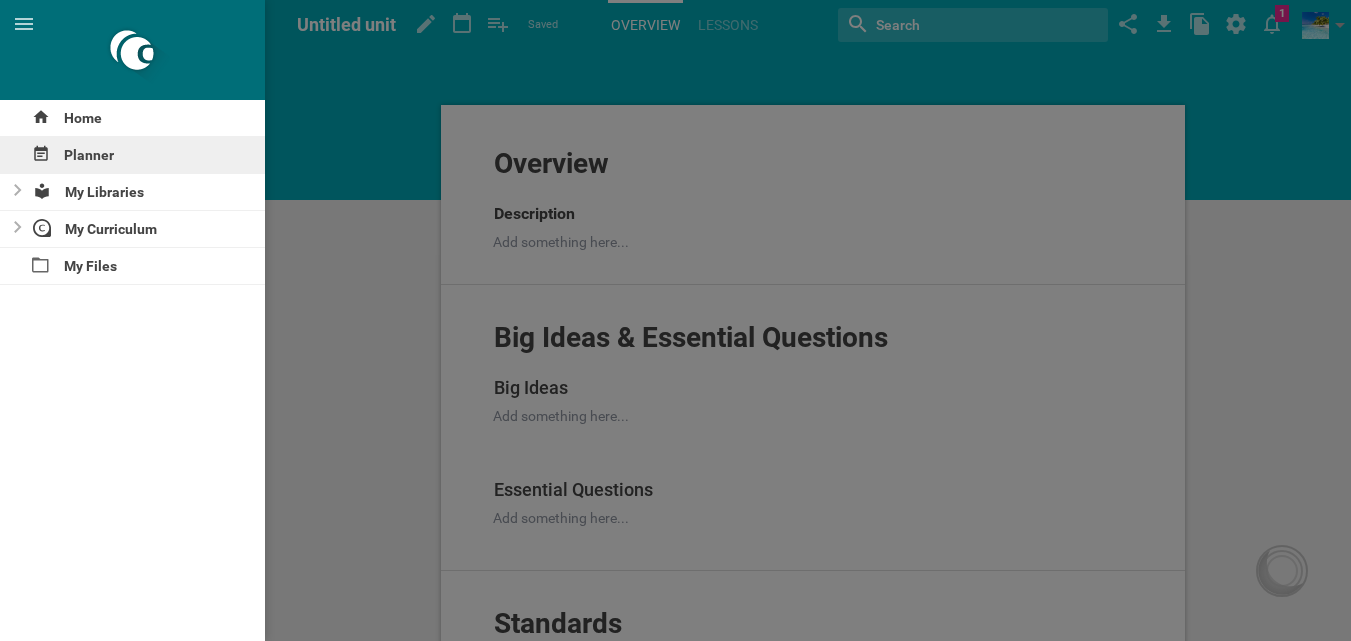 click on "Planner" at bounding box center [132, 155] 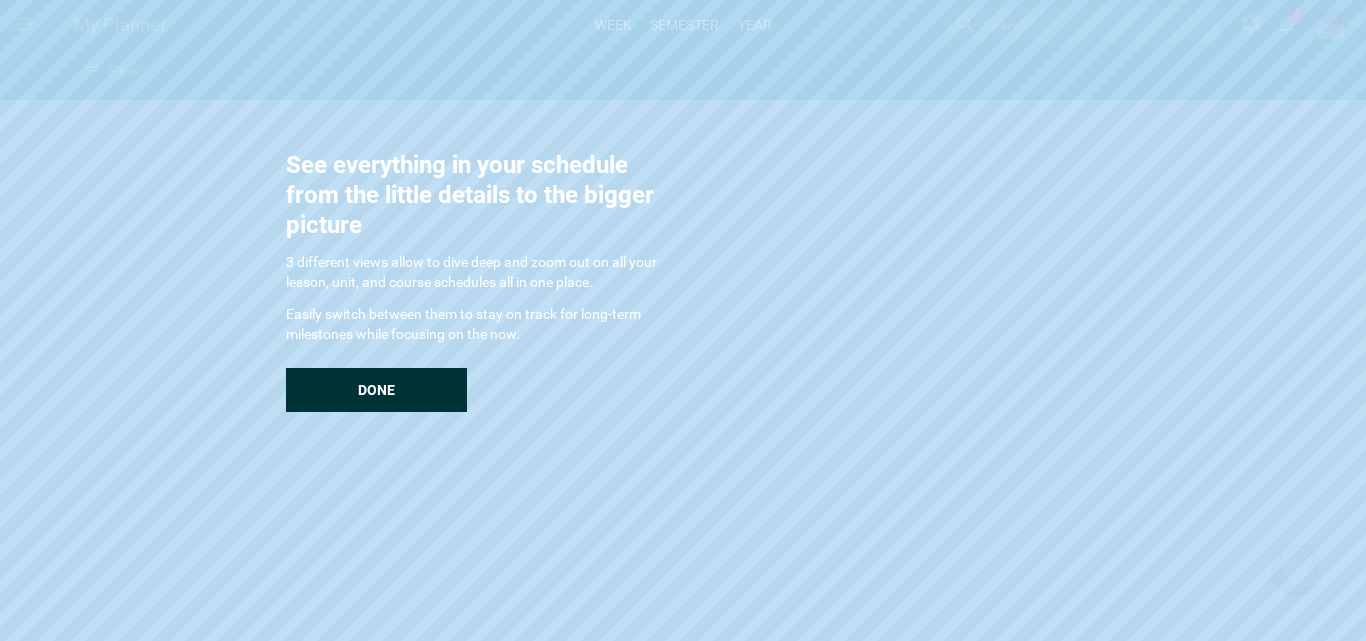 click on "Done" at bounding box center [376, 390] 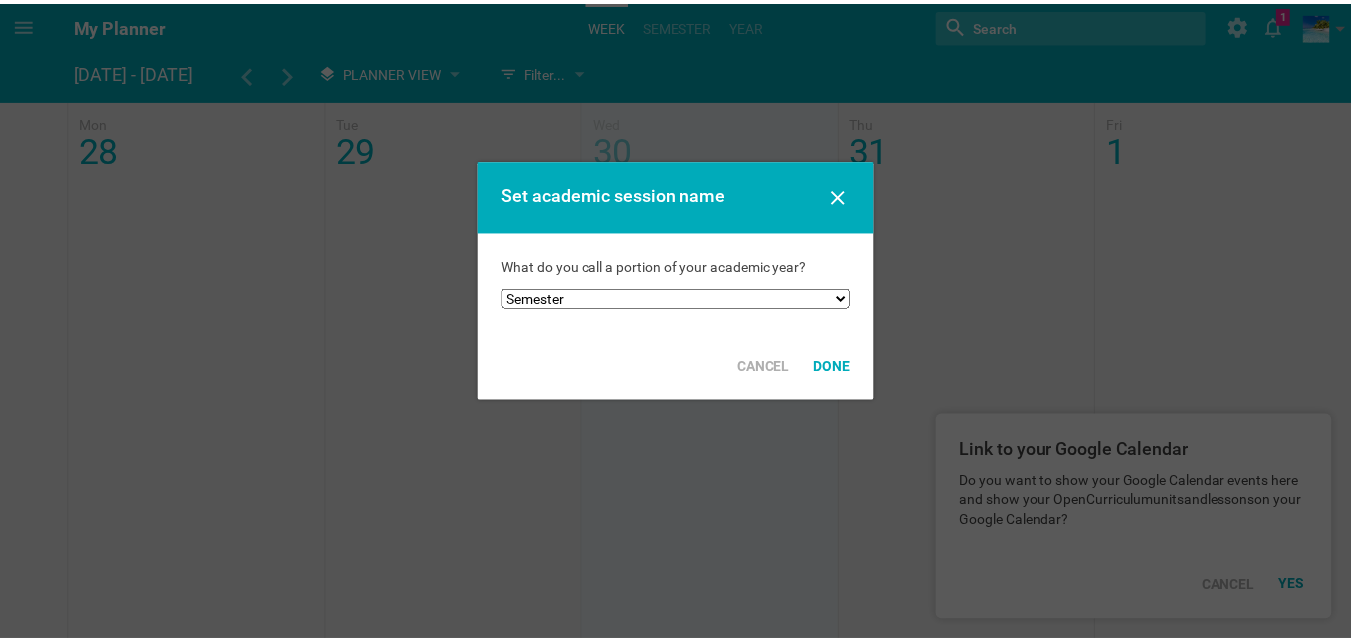 scroll, scrollTop: 0, scrollLeft: 0, axis: both 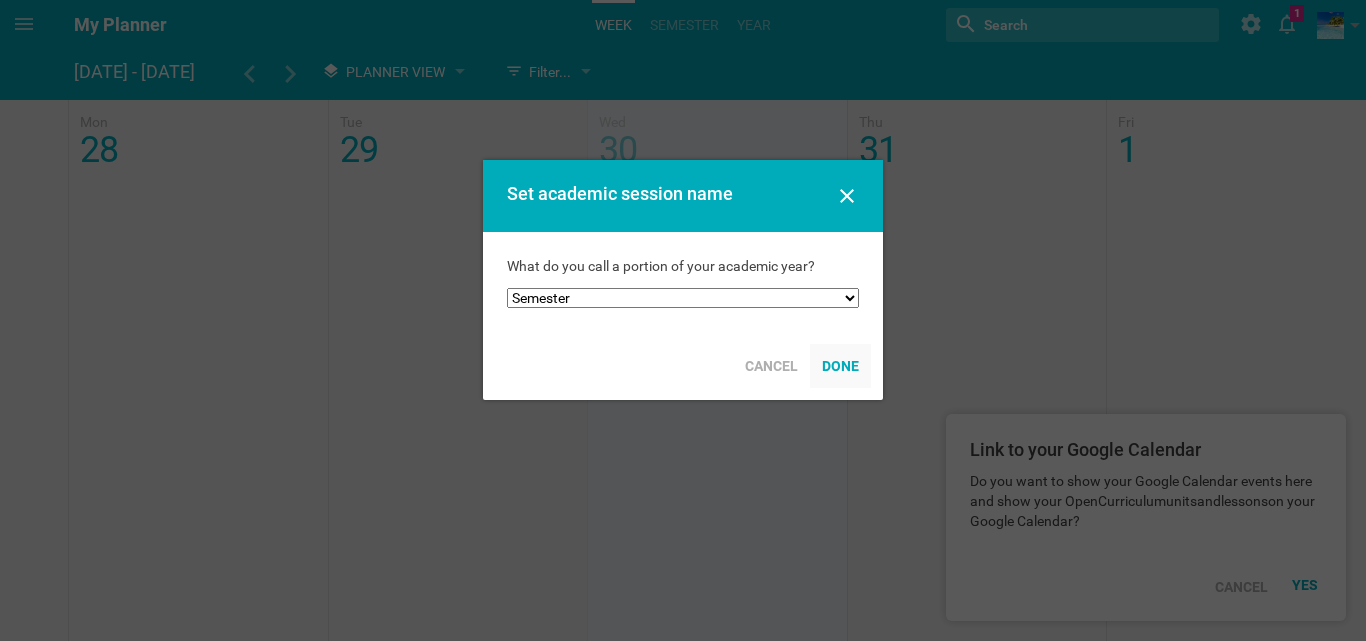 click on "Done" at bounding box center [840, 366] 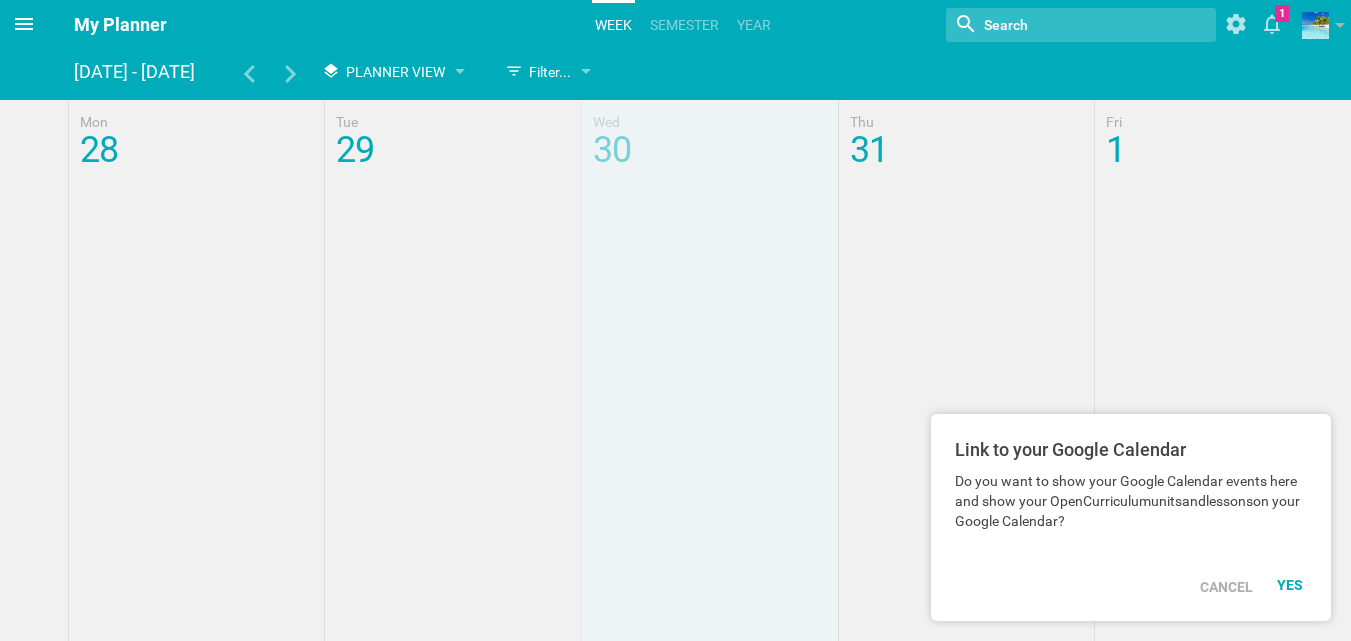 click 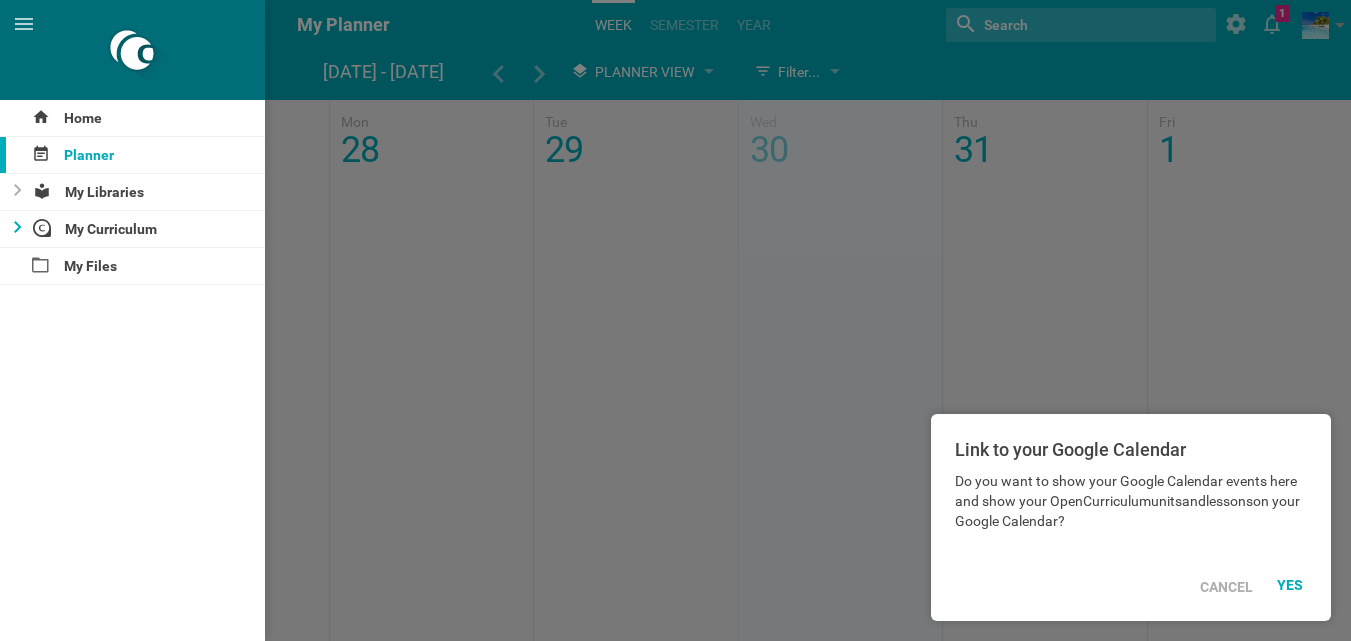 click at bounding box center [12, 229] 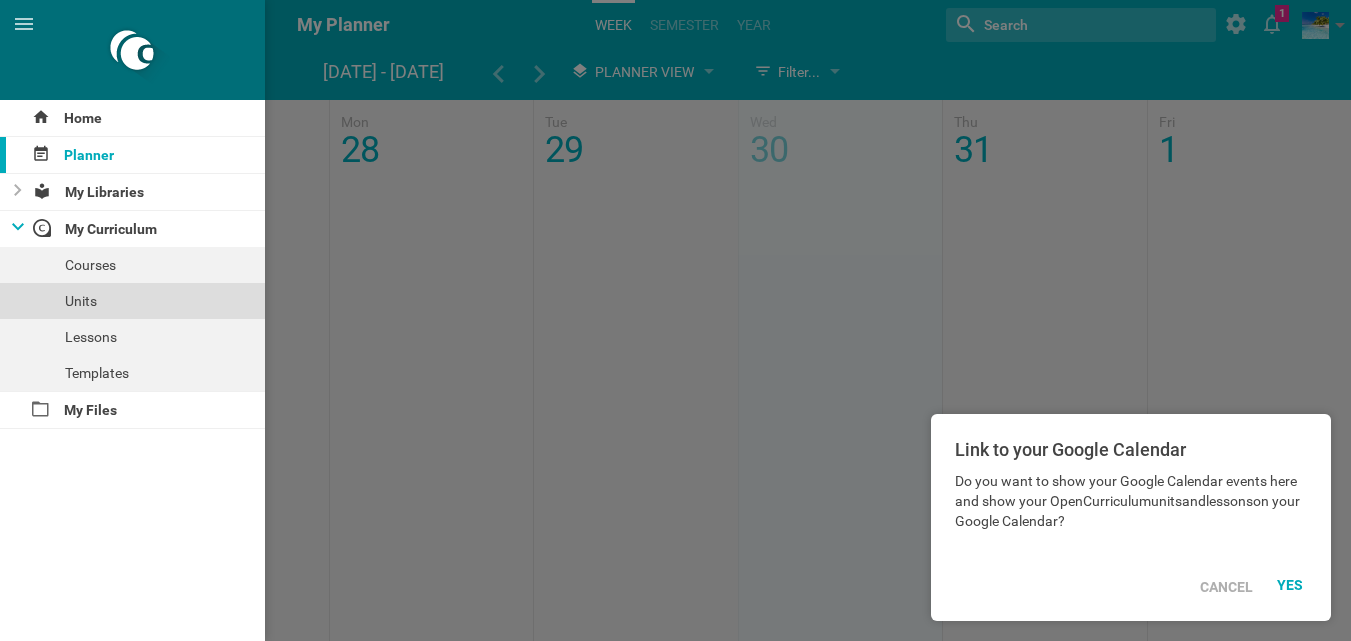 click on "Units" at bounding box center (132, 301) 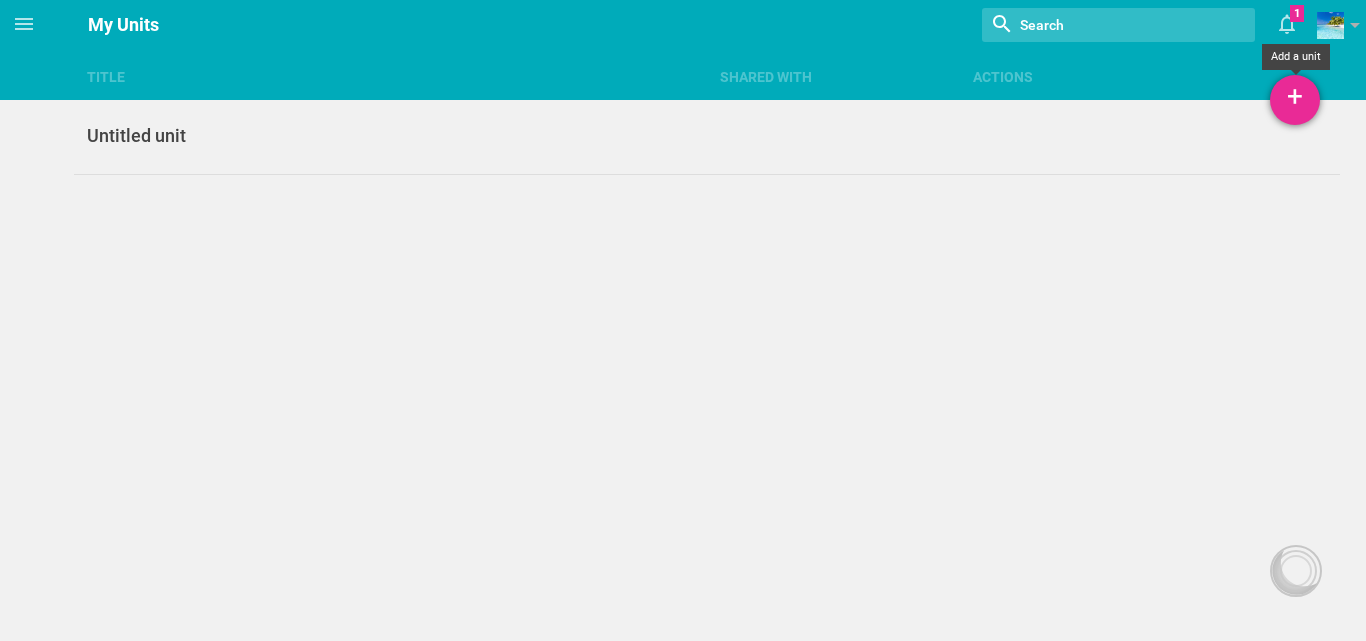 click on "+" at bounding box center [1295, 100] 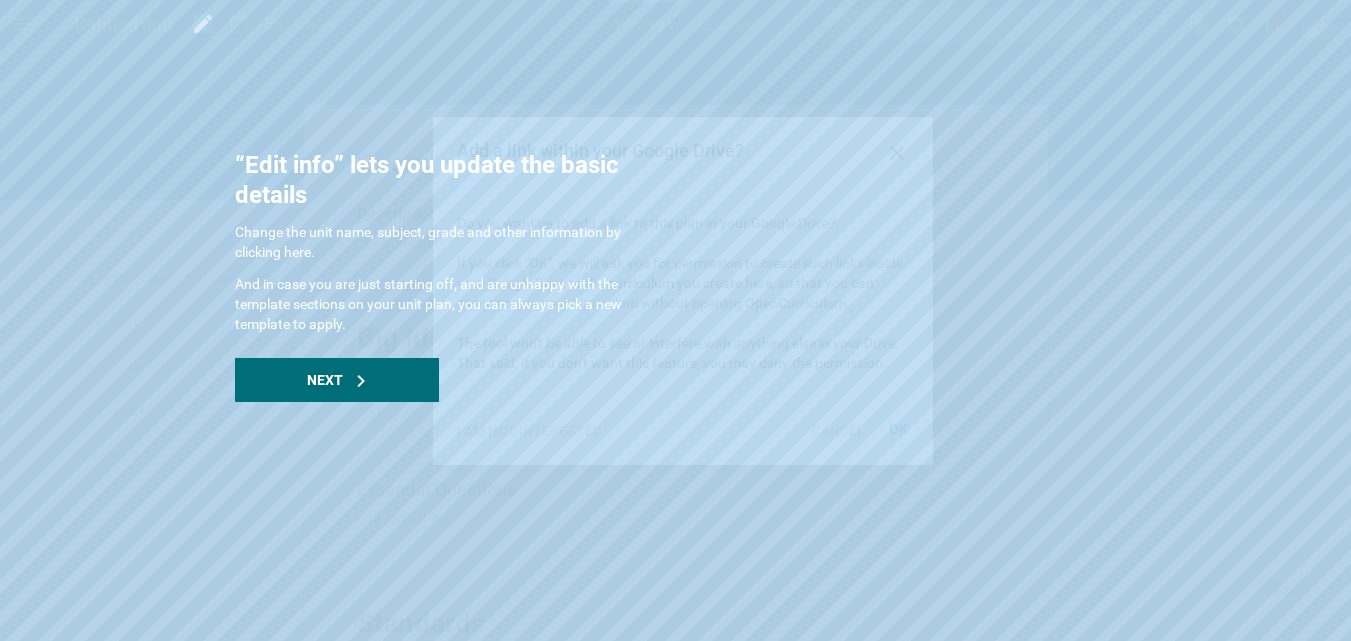 scroll, scrollTop: 0, scrollLeft: 0, axis: both 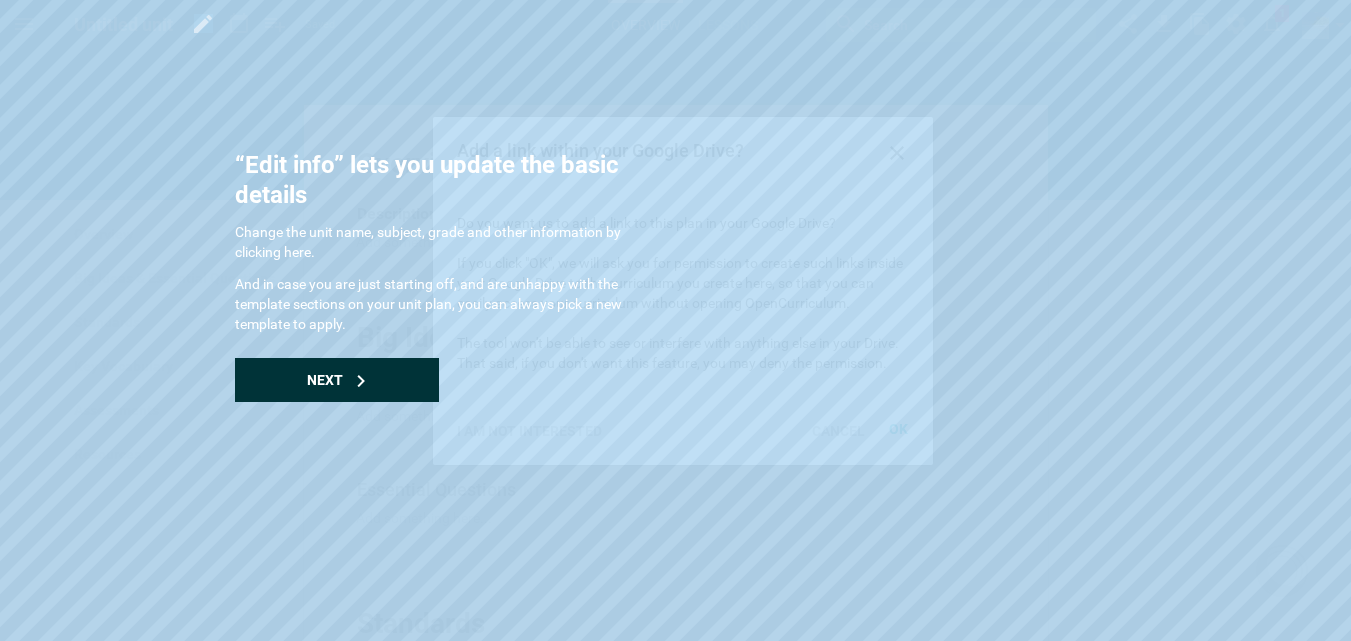 click on "Next" at bounding box center [337, 380] 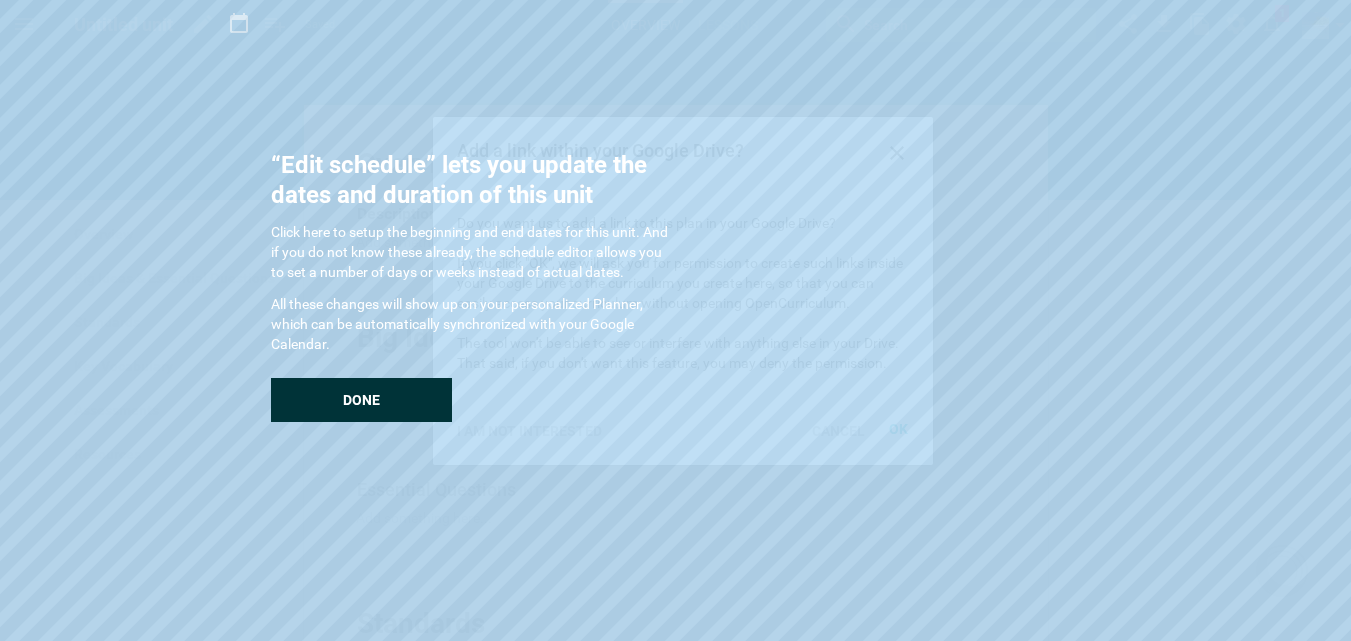 click on "Done" at bounding box center [361, 400] 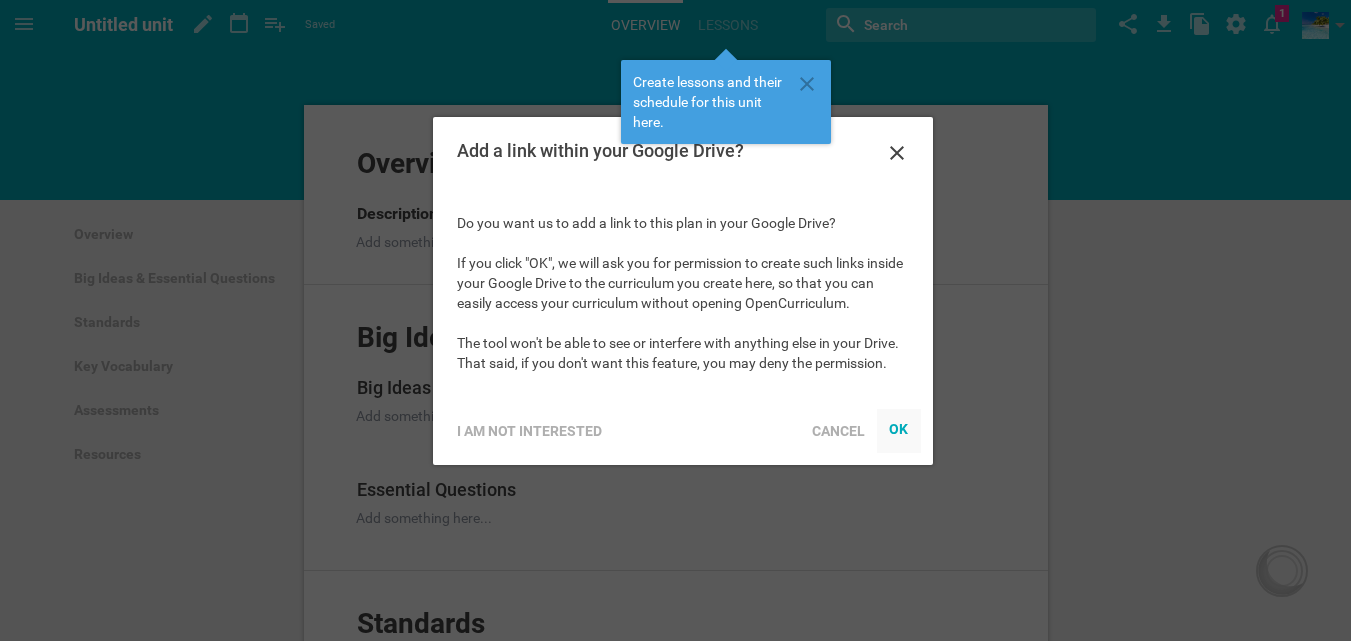 scroll, scrollTop: 0, scrollLeft: 0, axis: both 